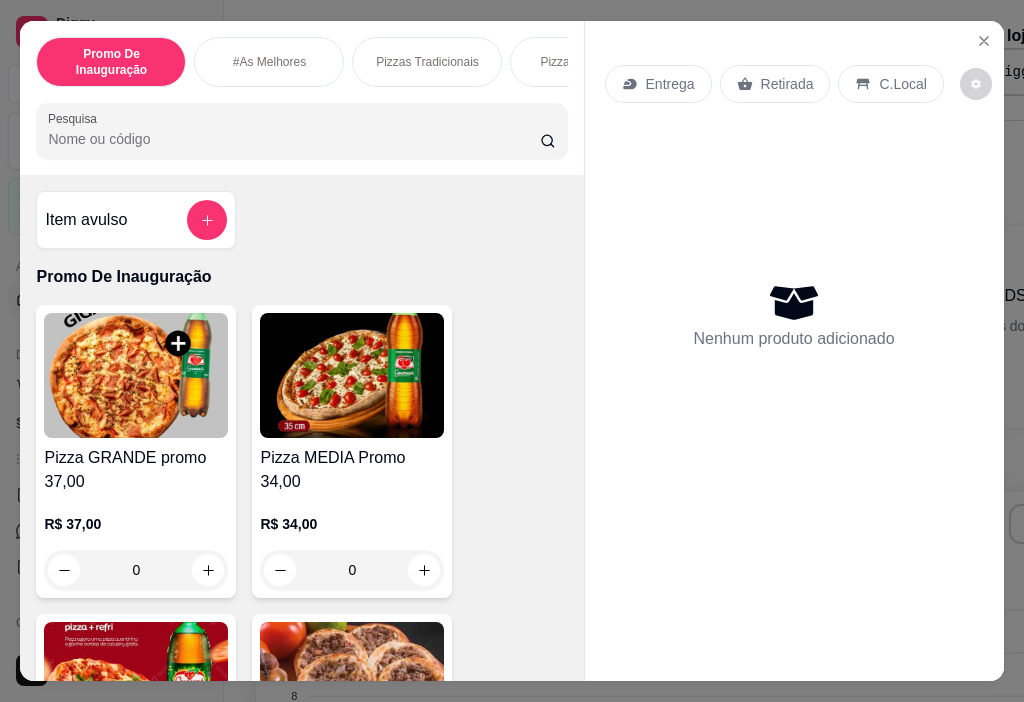 scroll, scrollTop: 300, scrollLeft: 209, axis: both 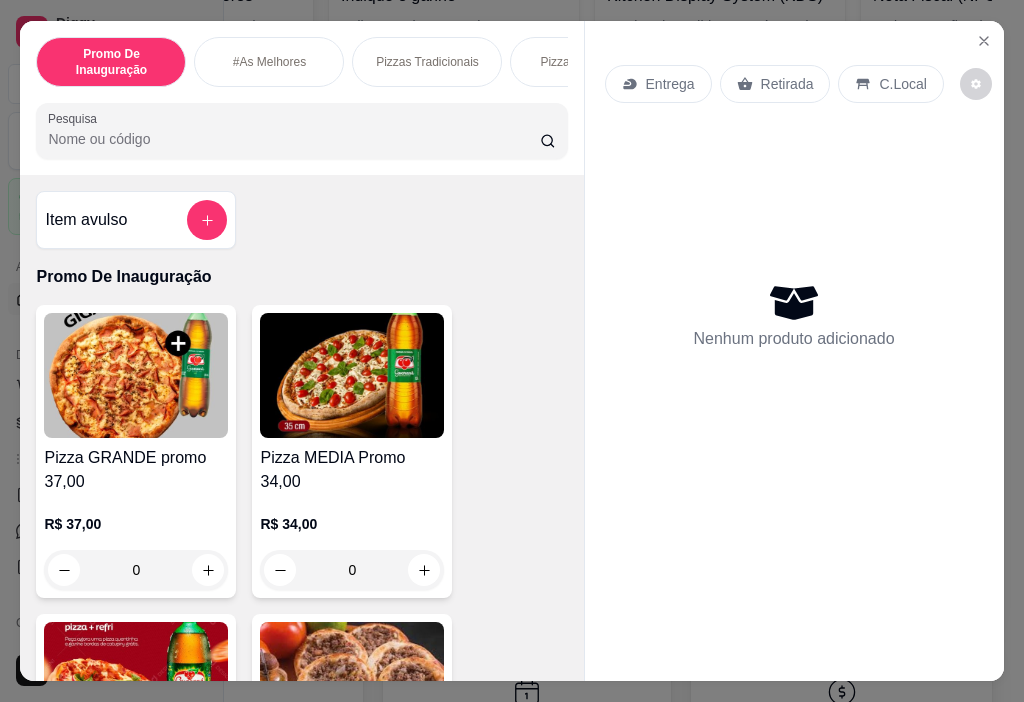 click on "Pizza GRANDE promo 37,00" at bounding box center [136, 470] 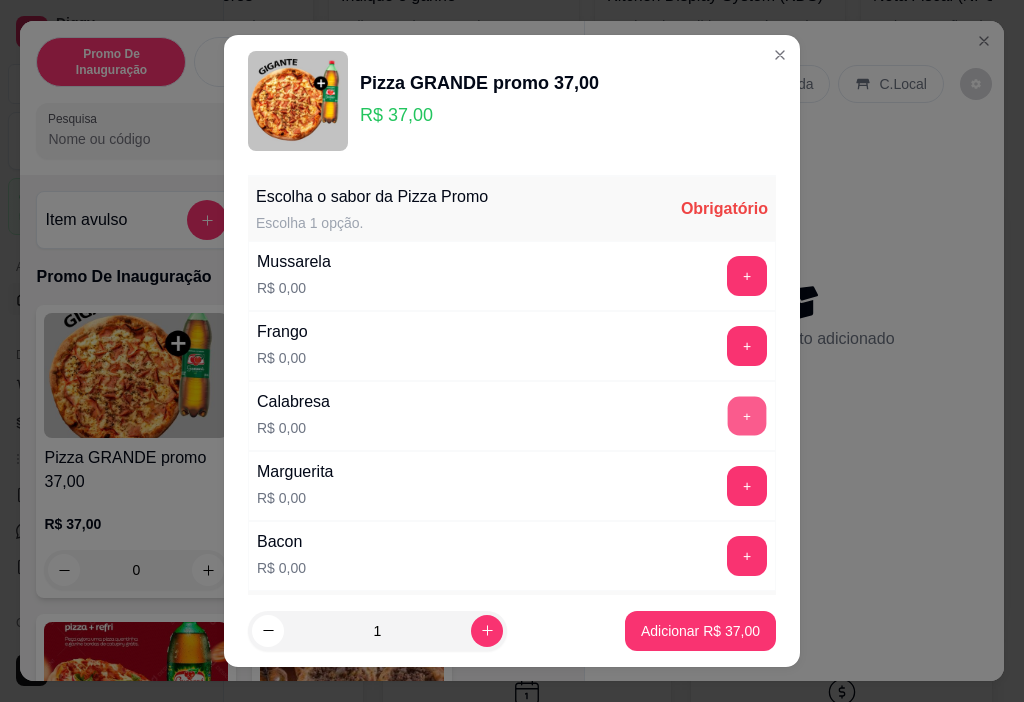 click on "+" at bounding box center (747, 416) 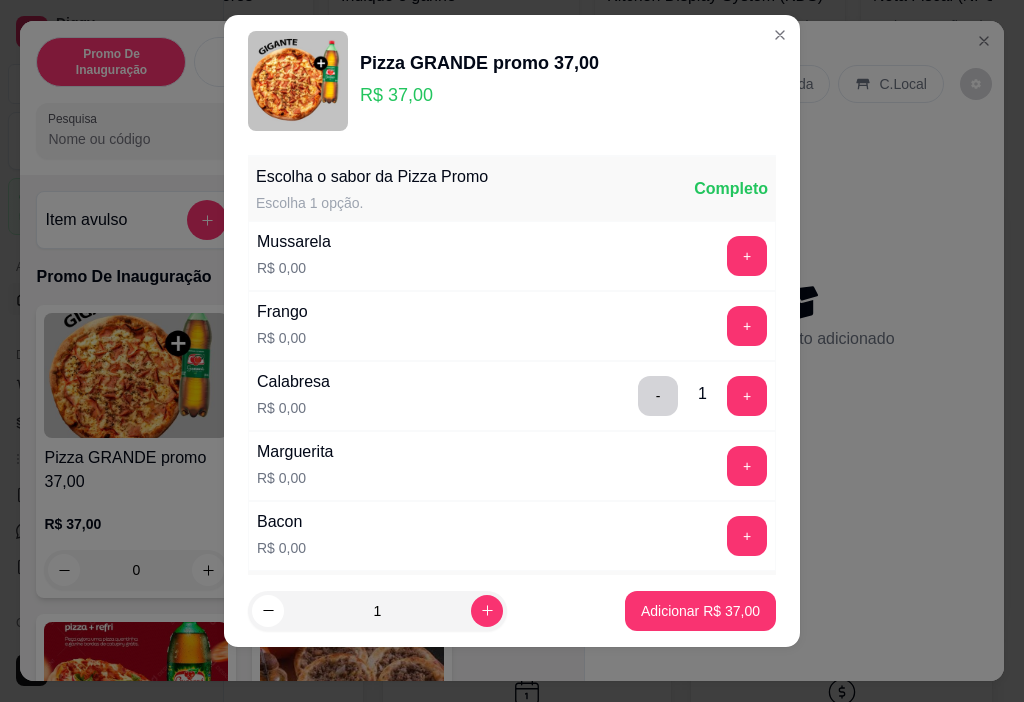 scroll, scrollTop: 29, scrollLeft: 0, axis: vertical 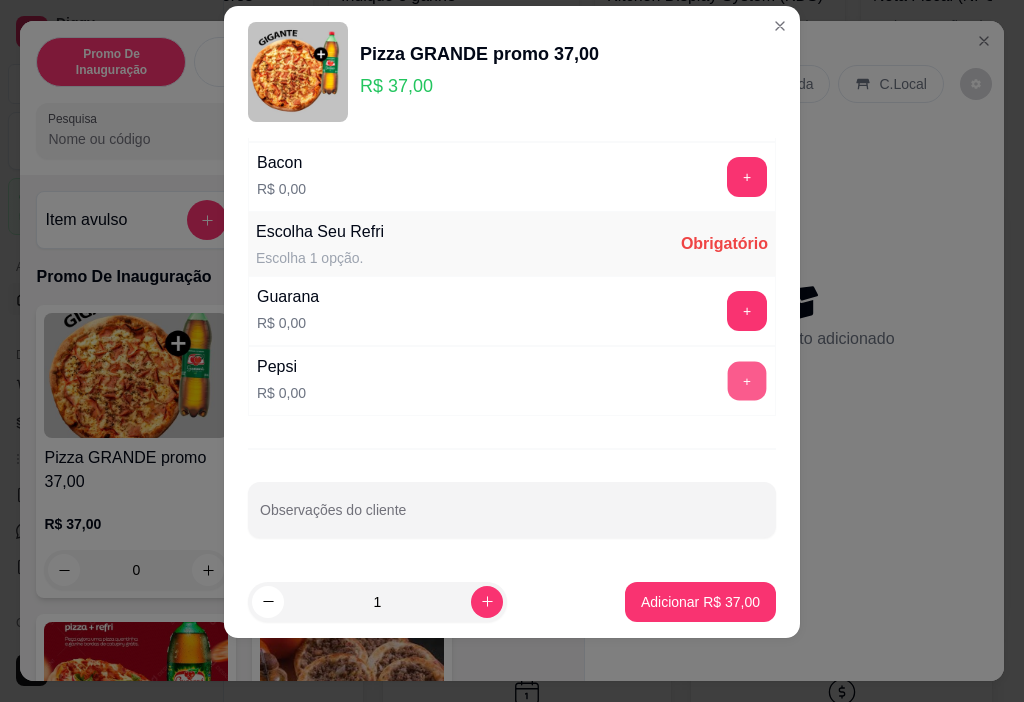 click on "+" at bounding box center (747, 381) 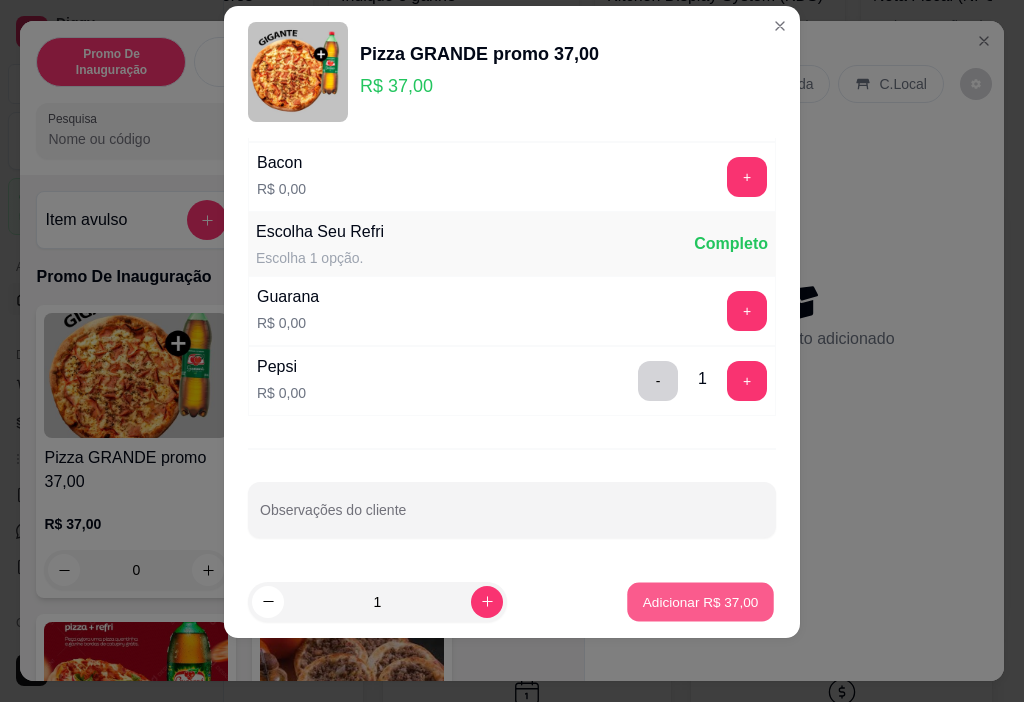 click on "Adicionar   R$ 37,00" at bounding box center [701, 601] 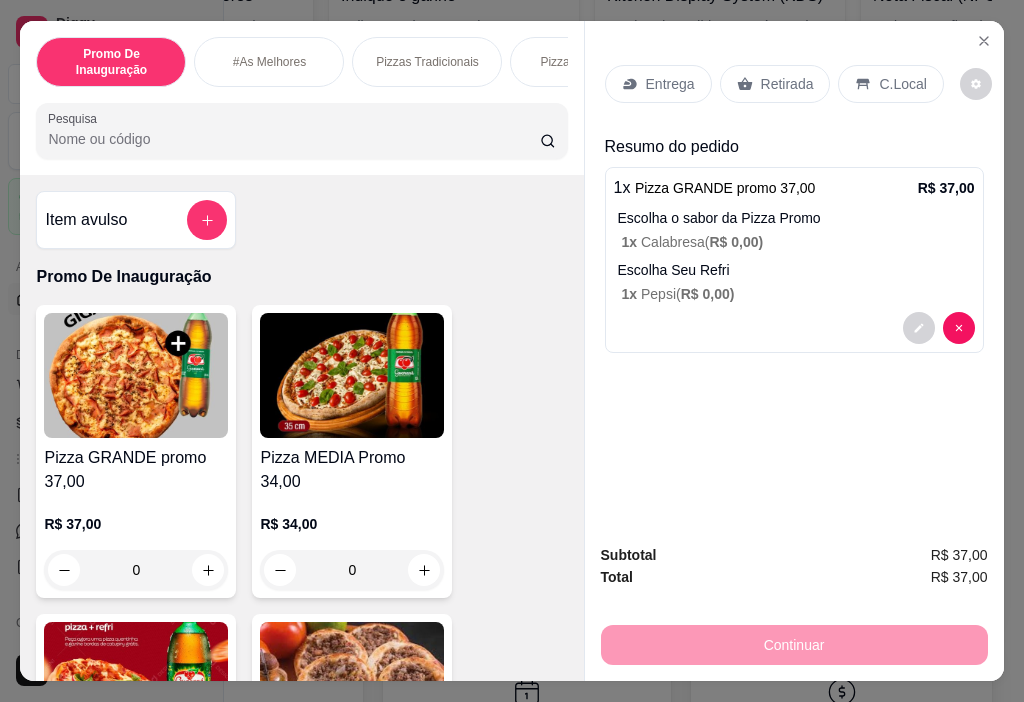 click on "Entrega" at bounding box center [670, 84] 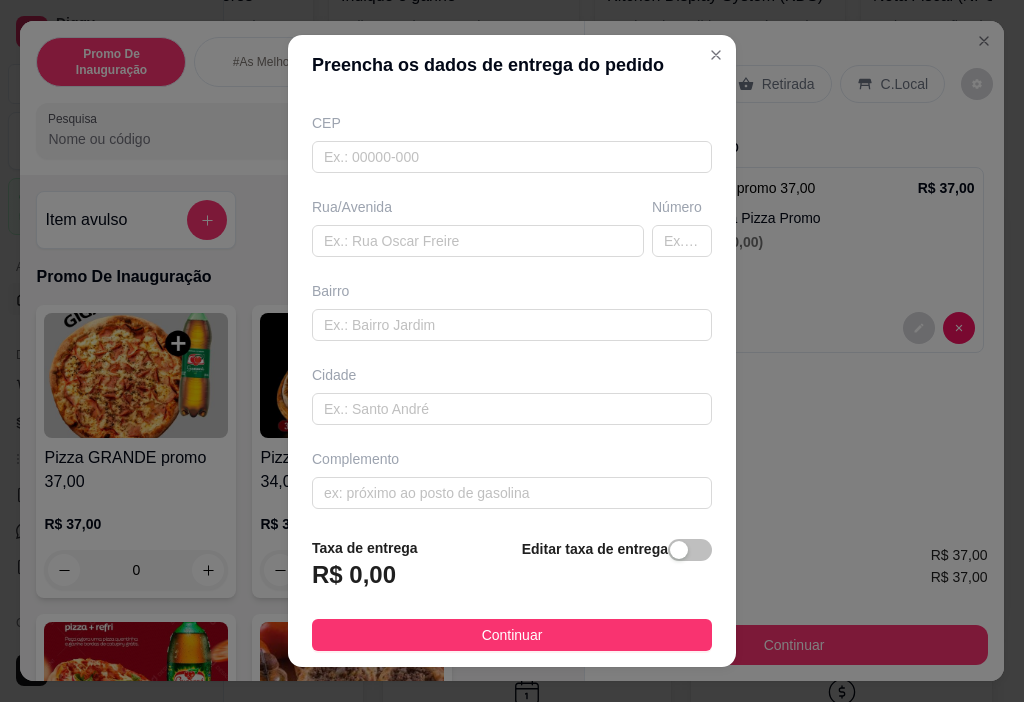 scroll, scrollTop: 248, scrollLeft: 0, axis: vertical 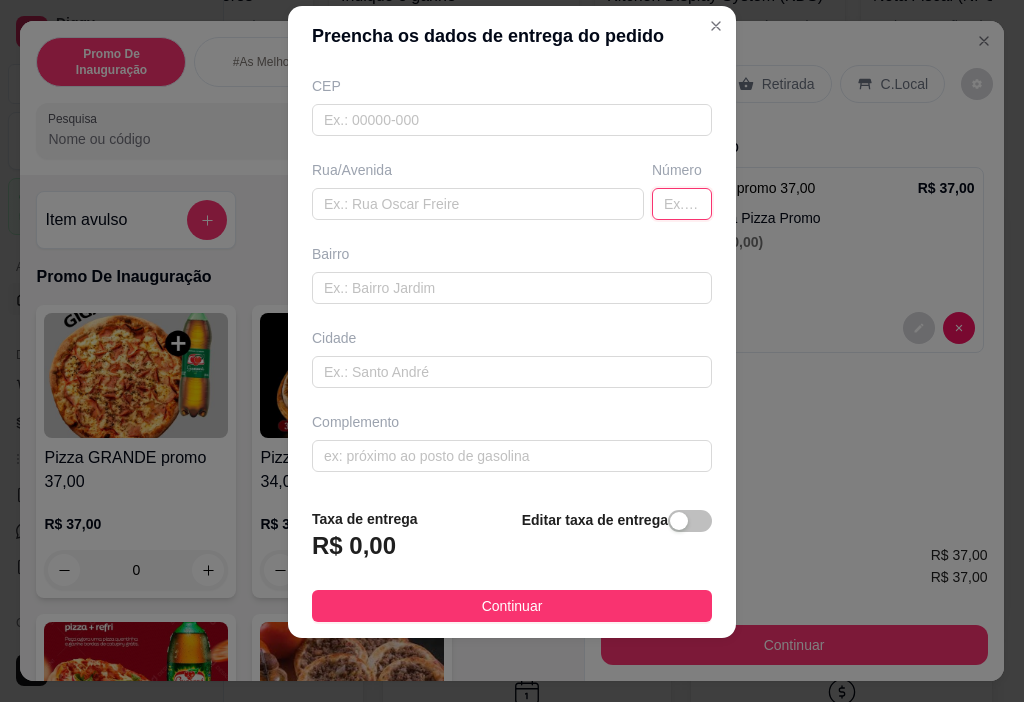 click at bounding box center (682, 204) 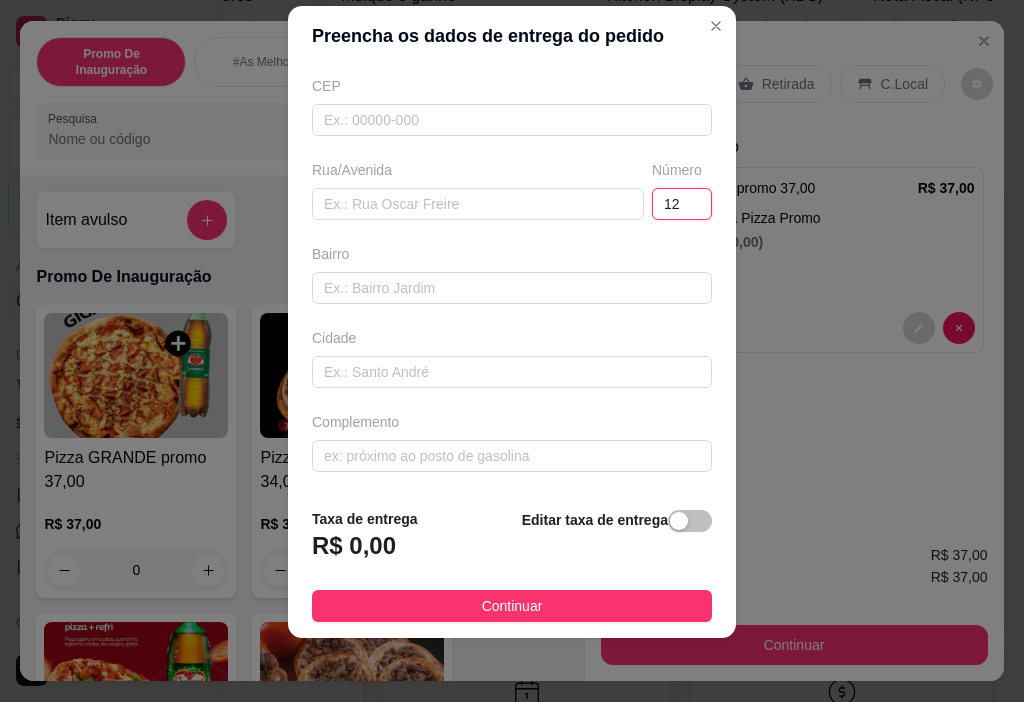 type on "1" 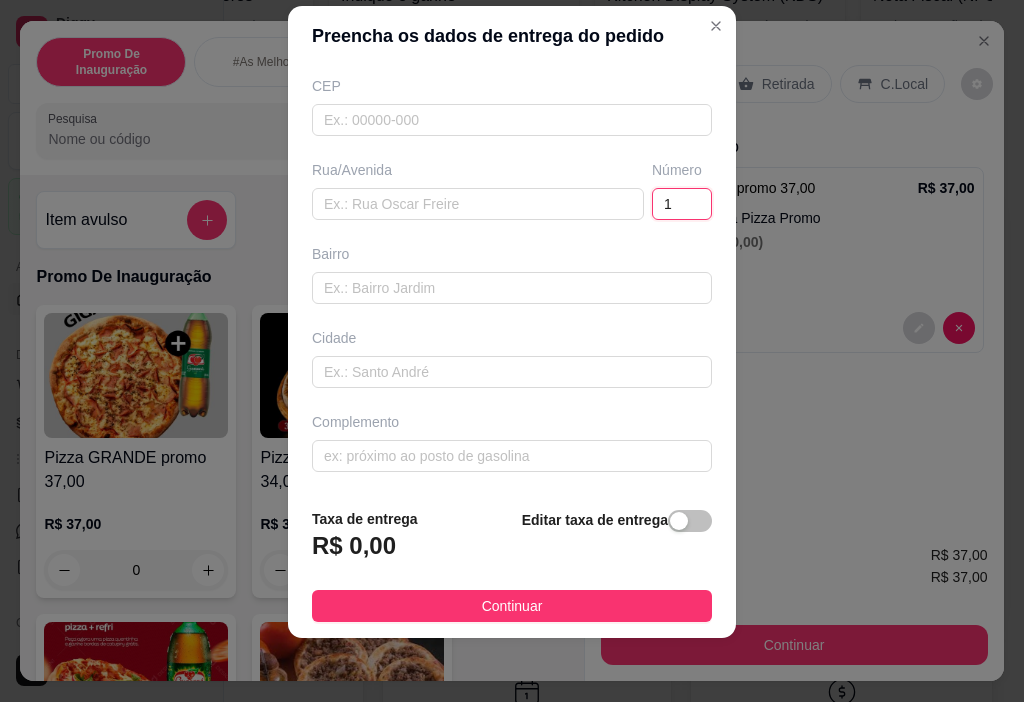 type 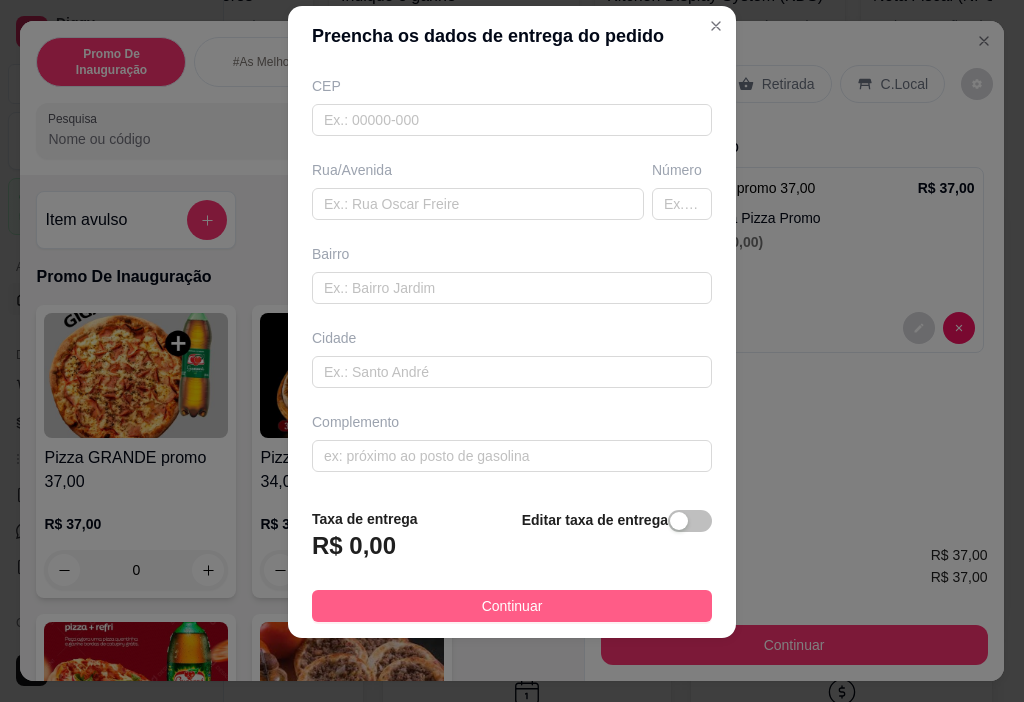click on "Continuar" at bounding box center (512, 606) 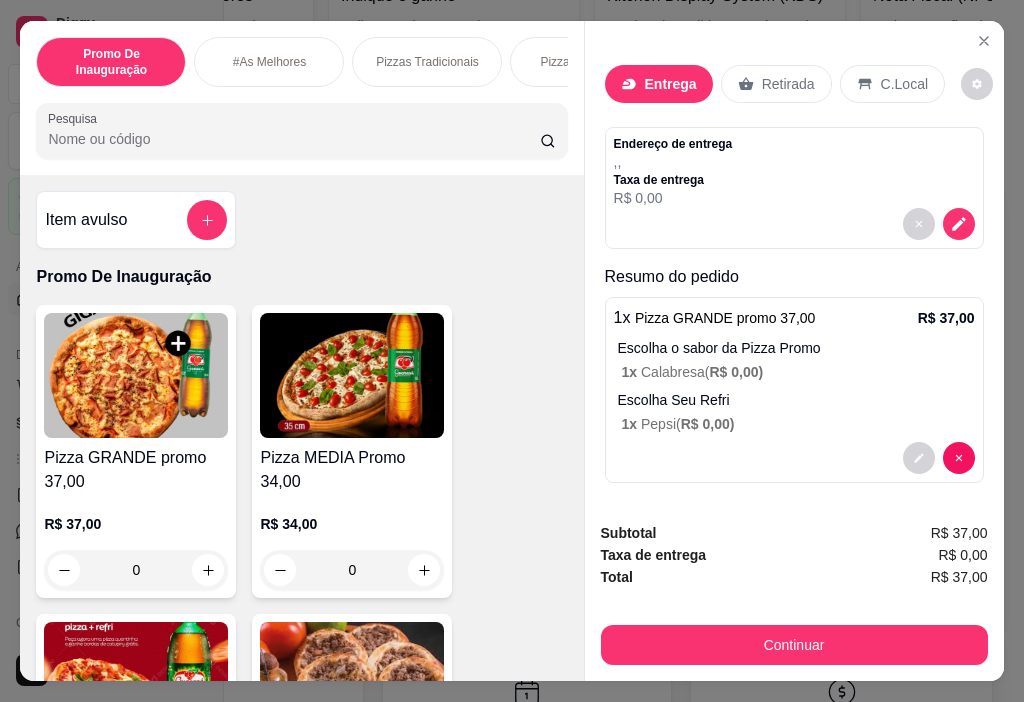 click on "Retirada" at bounding box center [776, 84] 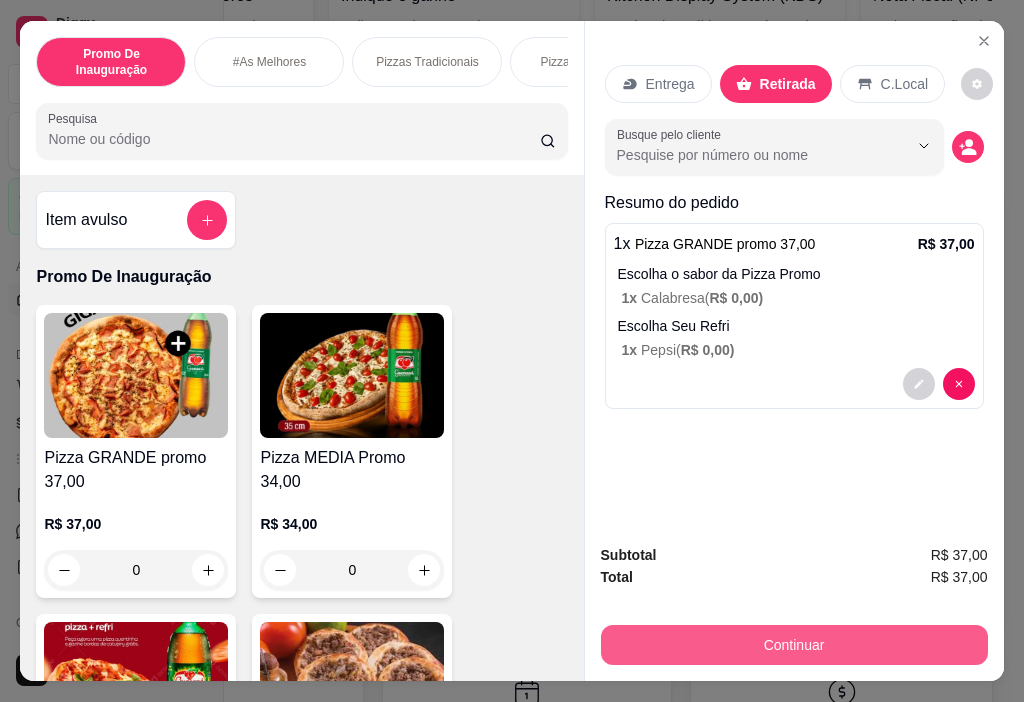 click on "Continuar" at bounding box center [794, 645] 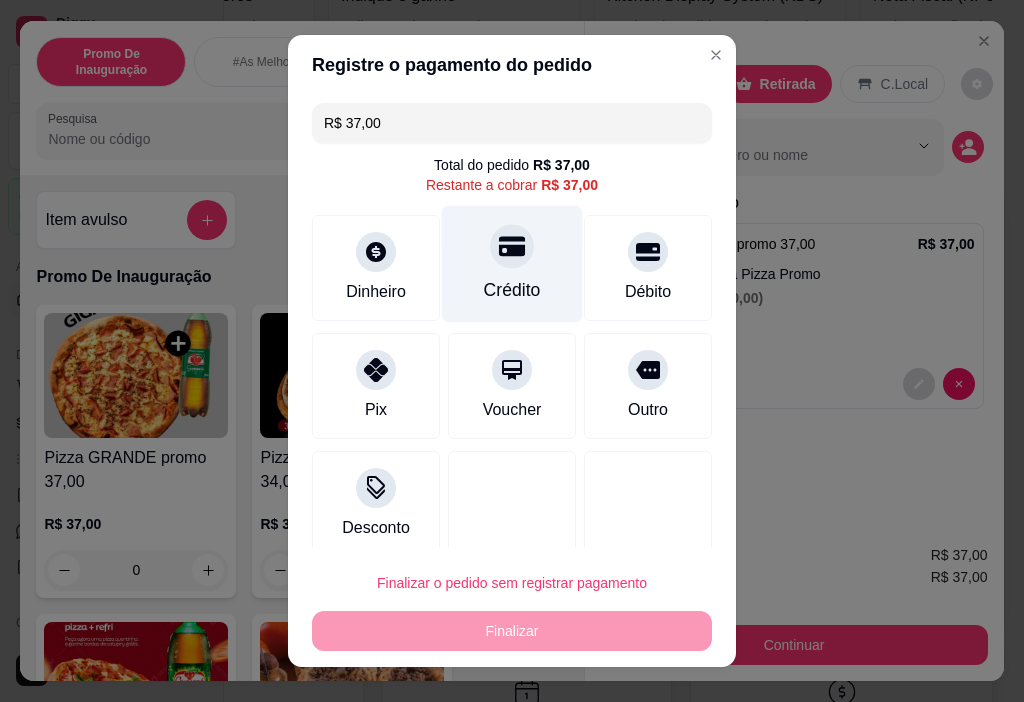 click on "Crédito" at bounding box center [512, 264] 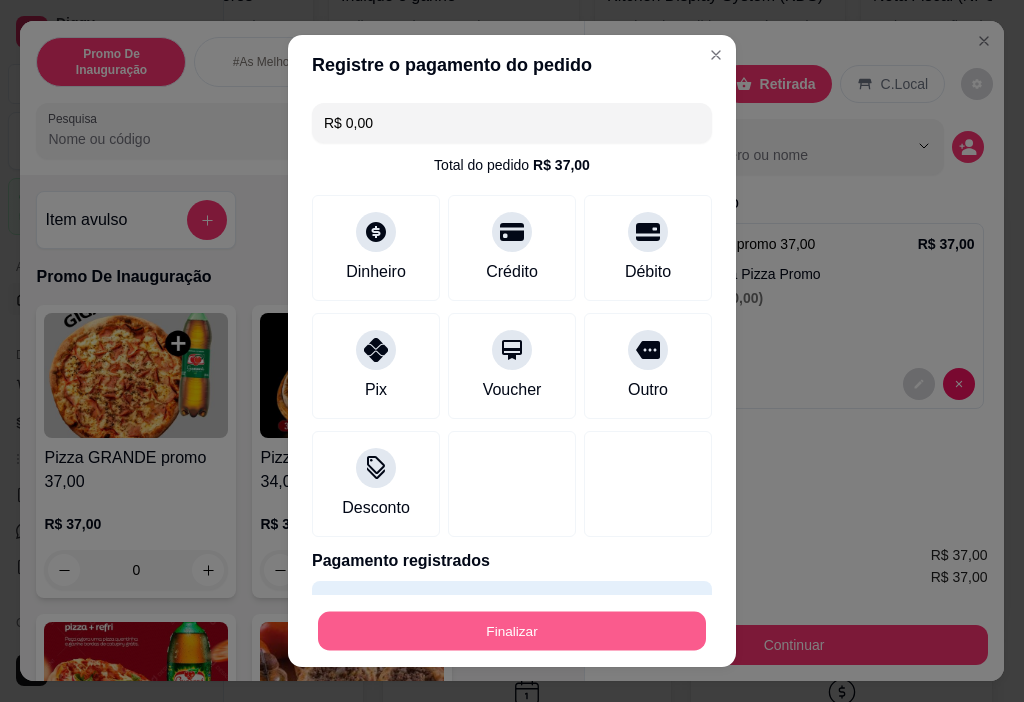 click on "Finalizar" at bounding box center (512, 631) 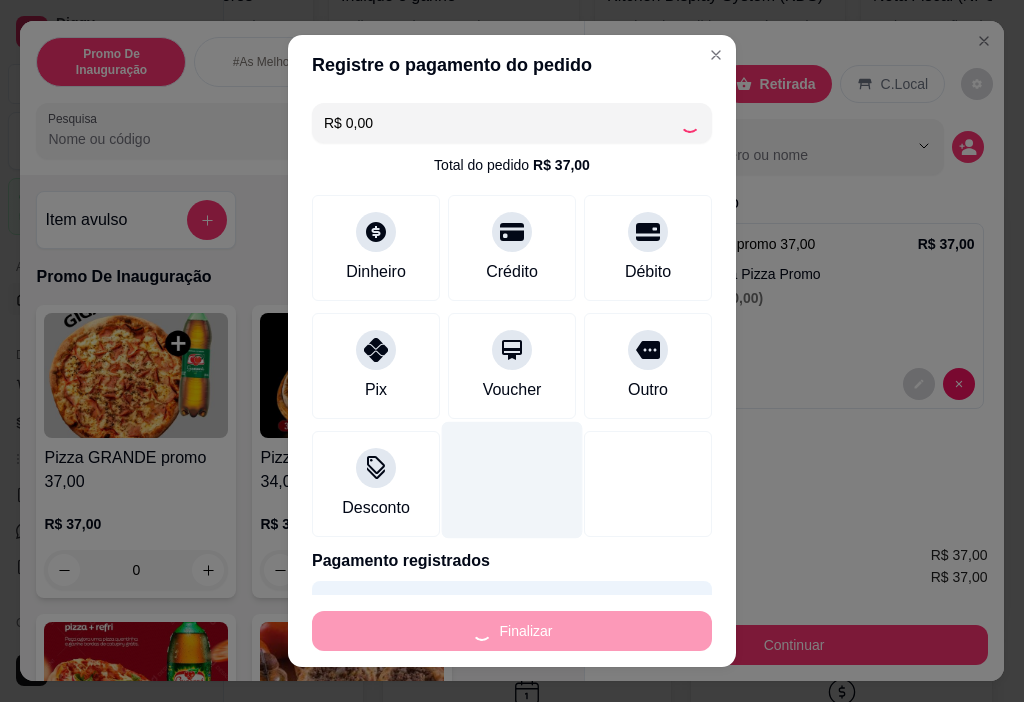 type on "-R$ 37,00" 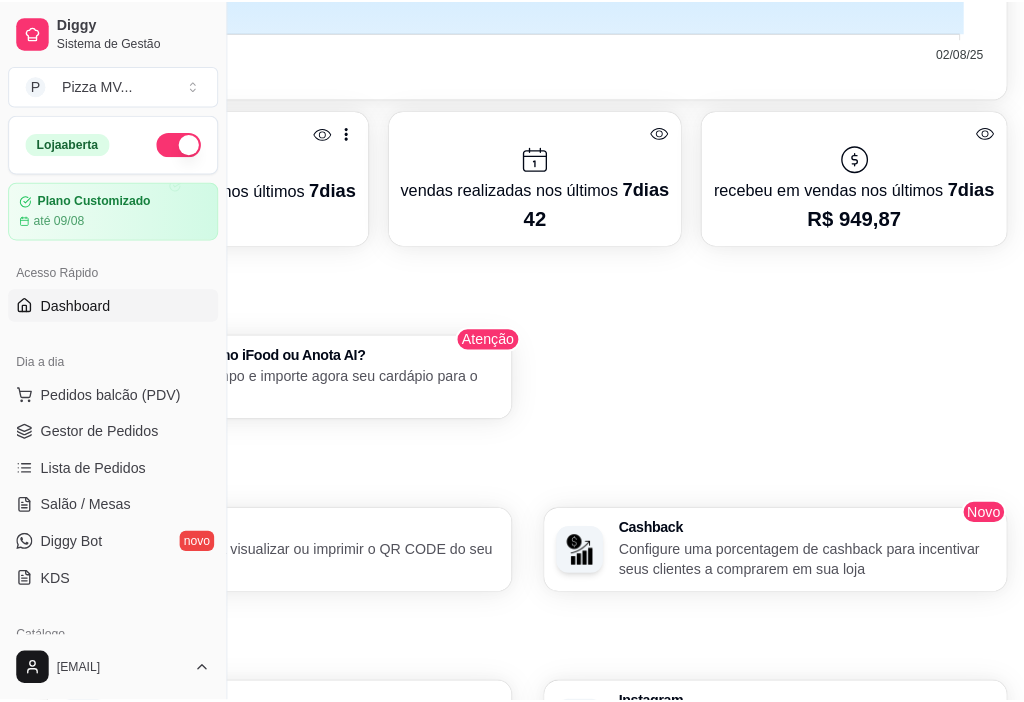 scroll, scrollTop: 901, scrollLeft: 209, axis: both 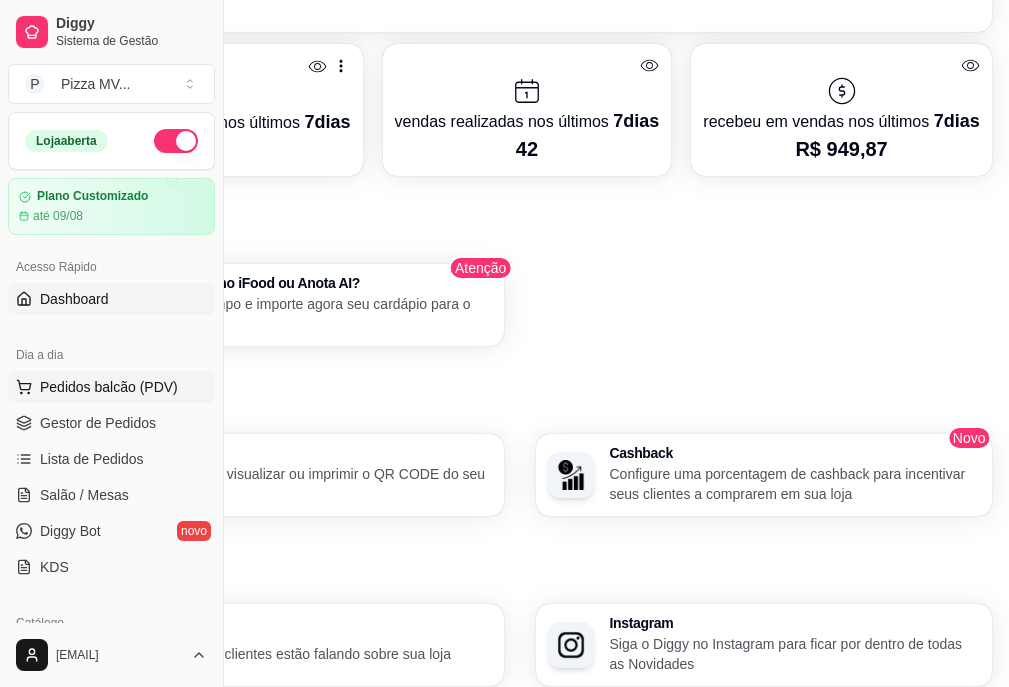 click on "Pedidos balcão (PDV)" at bounding box center (109, 387) 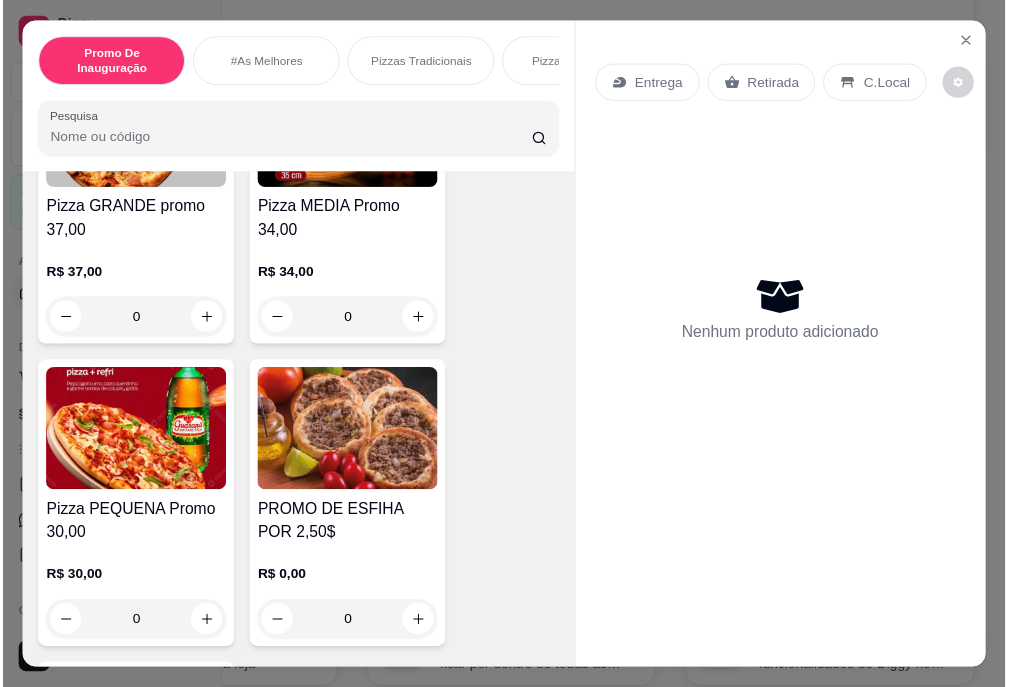 scroll, scrollTop: 300, scrollLeft: 0, axis: vertical 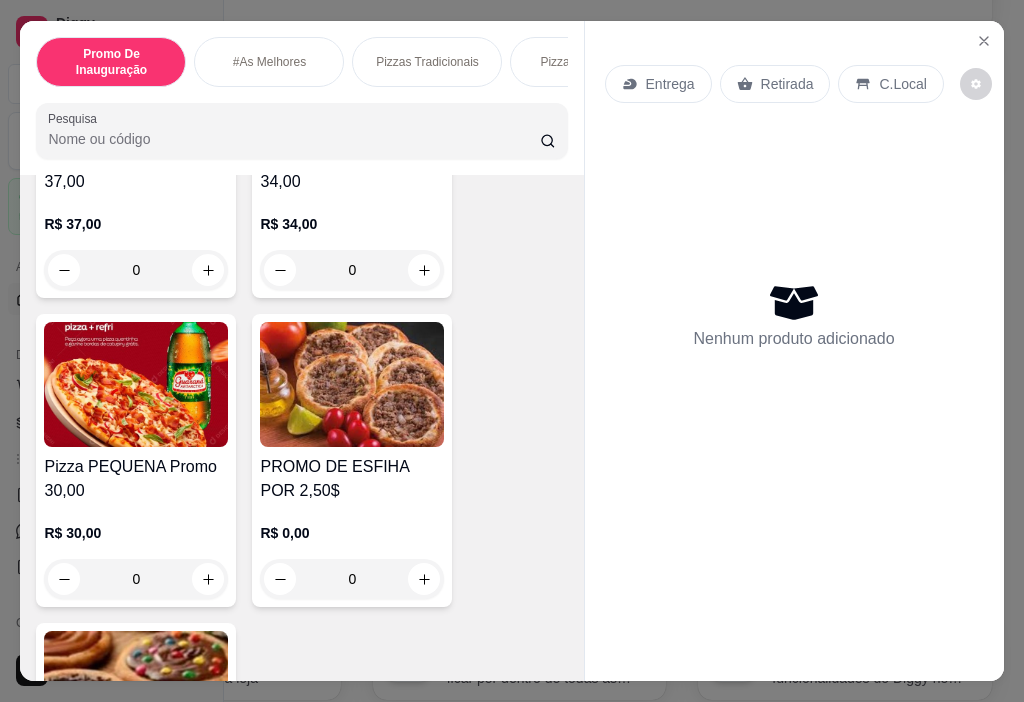 click on "PROMO DE ESFIHA POR 2,50$" at bounding box center (352, 479) 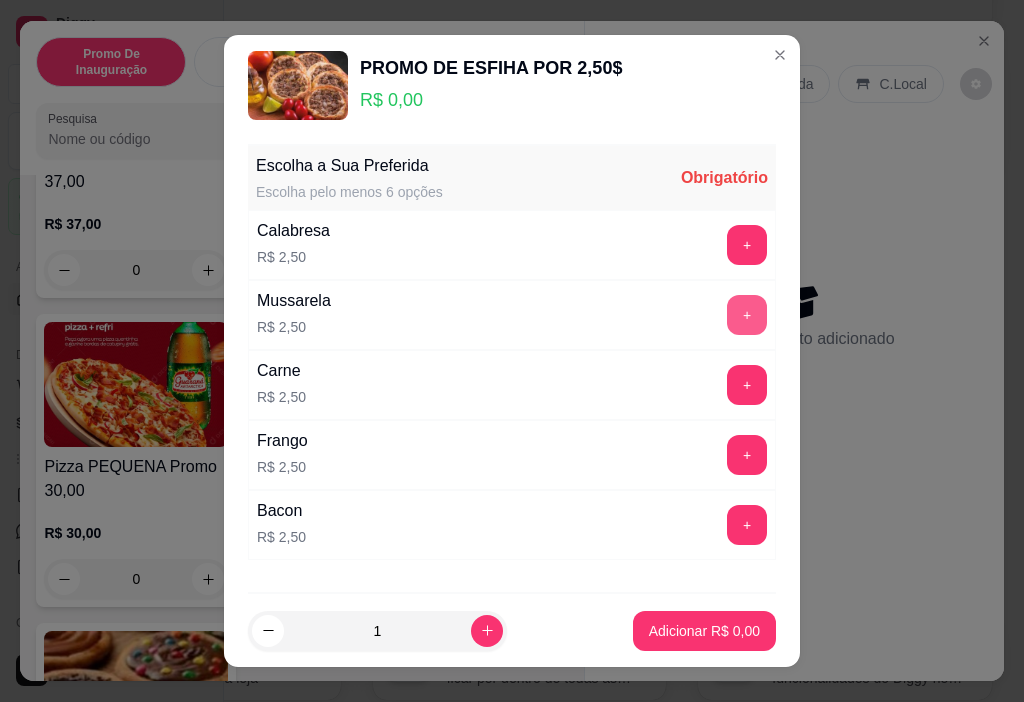 click on "+" at bounding box center [747, 315] 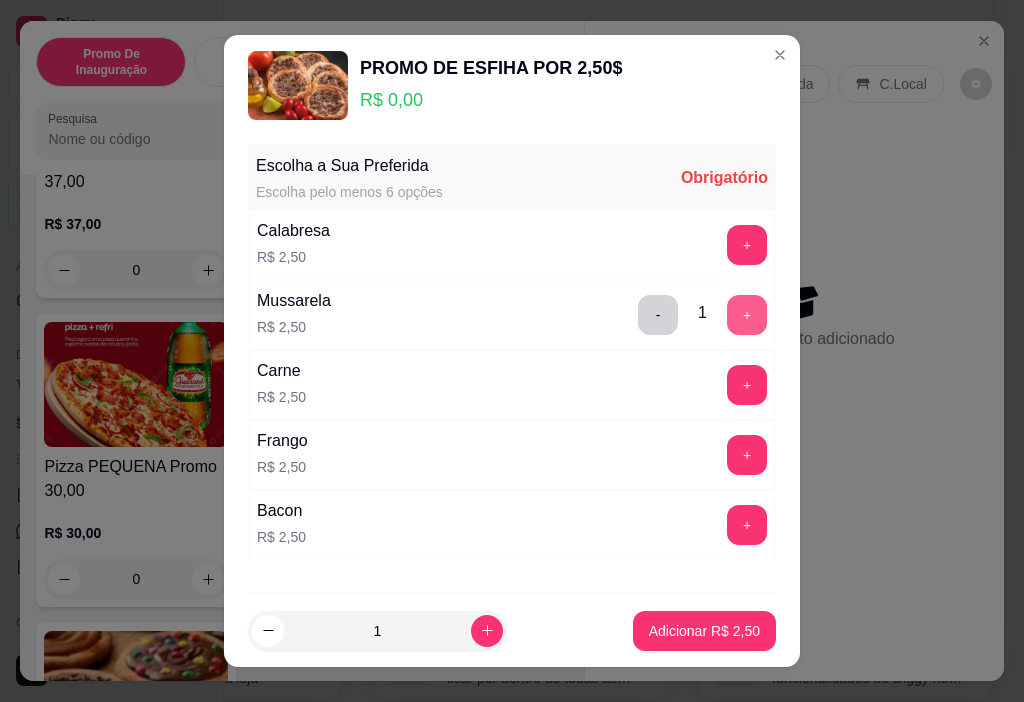 click on "+" at bounding box center (747, 315) 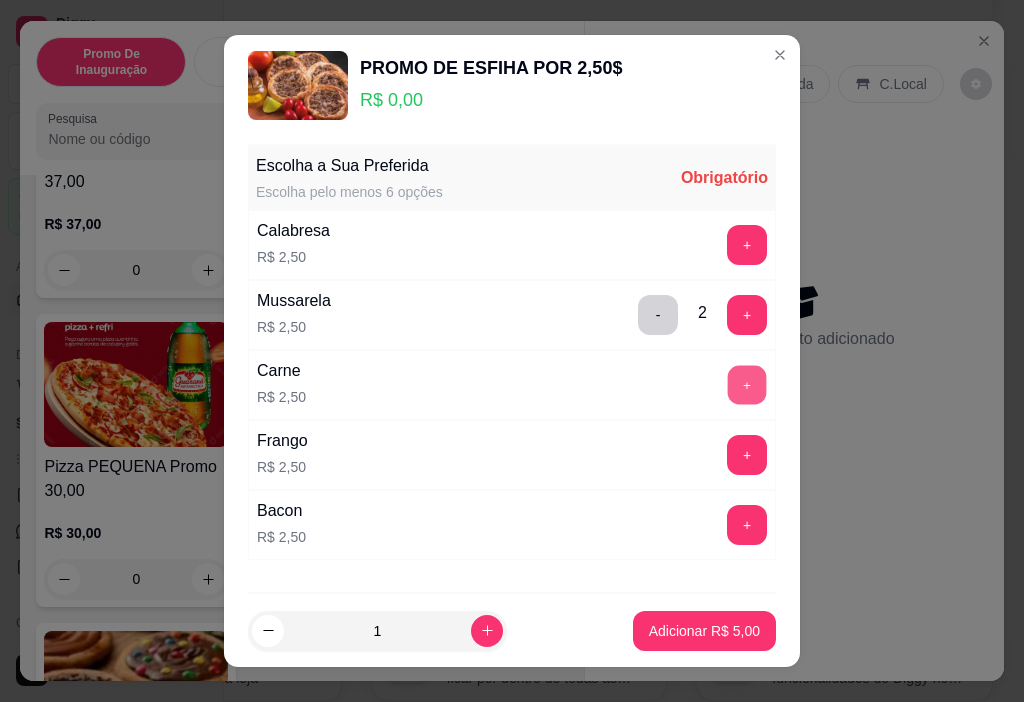 click on "+" at bounding box center [747, 385] 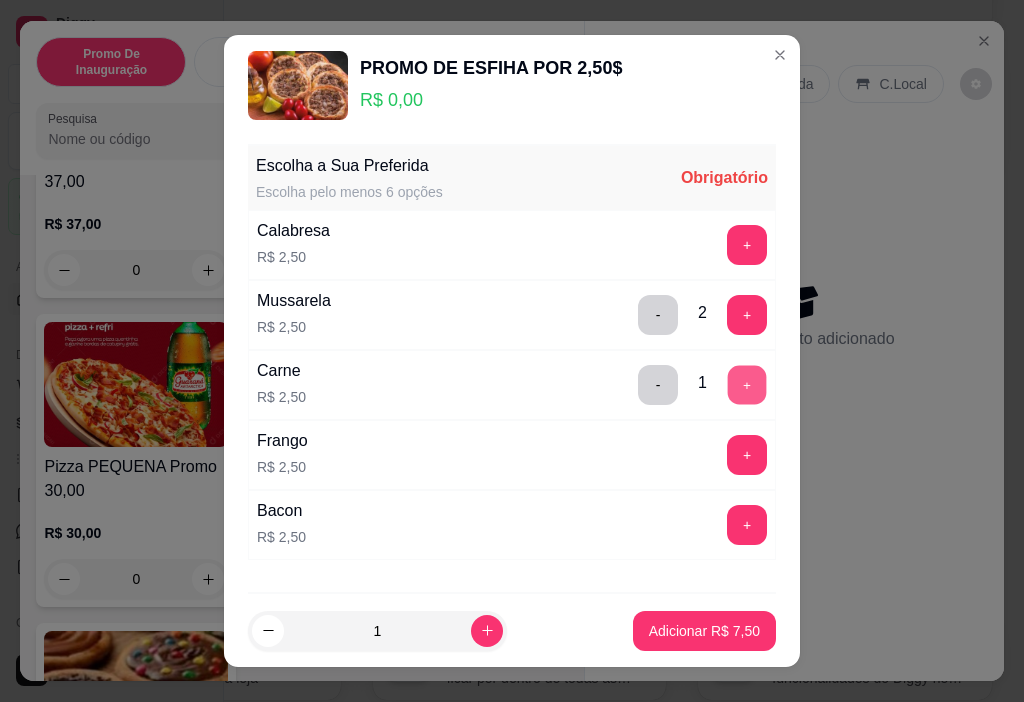 click on "+" at bounding box center (747, 385) 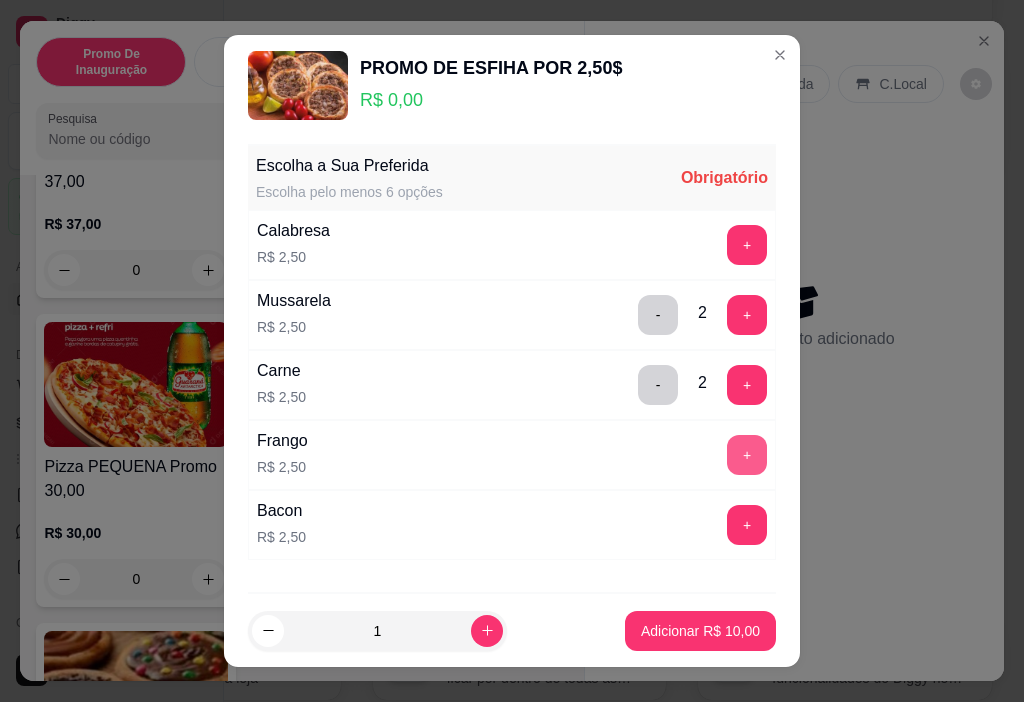 click on "+" at bounding box center (747, 455) 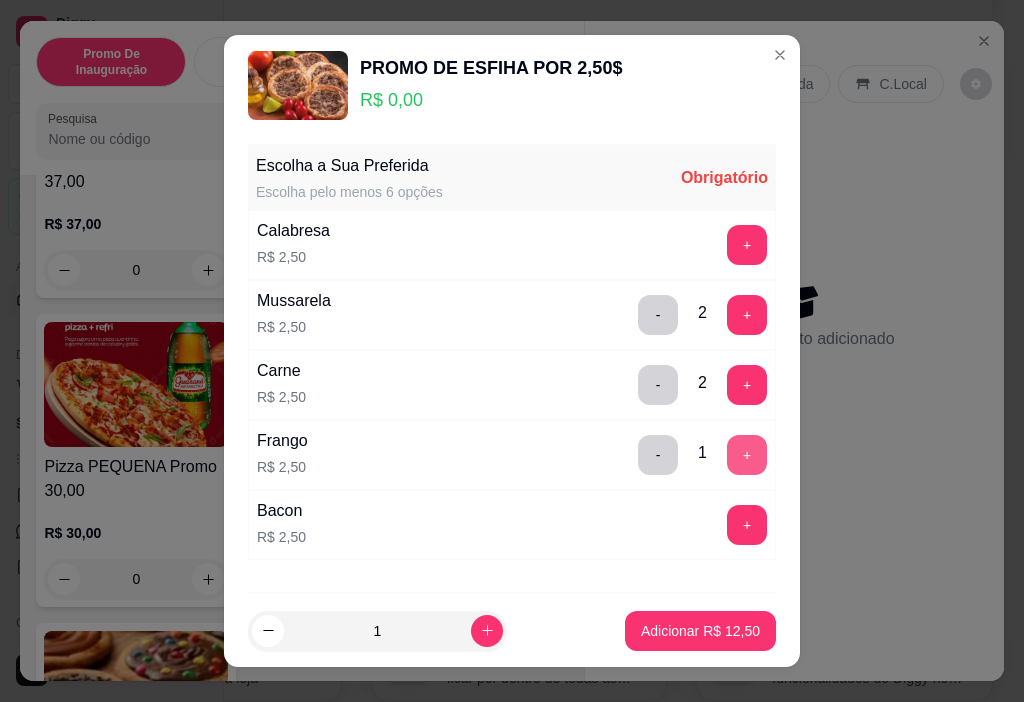click on "+" at bounding box center (747, 455) 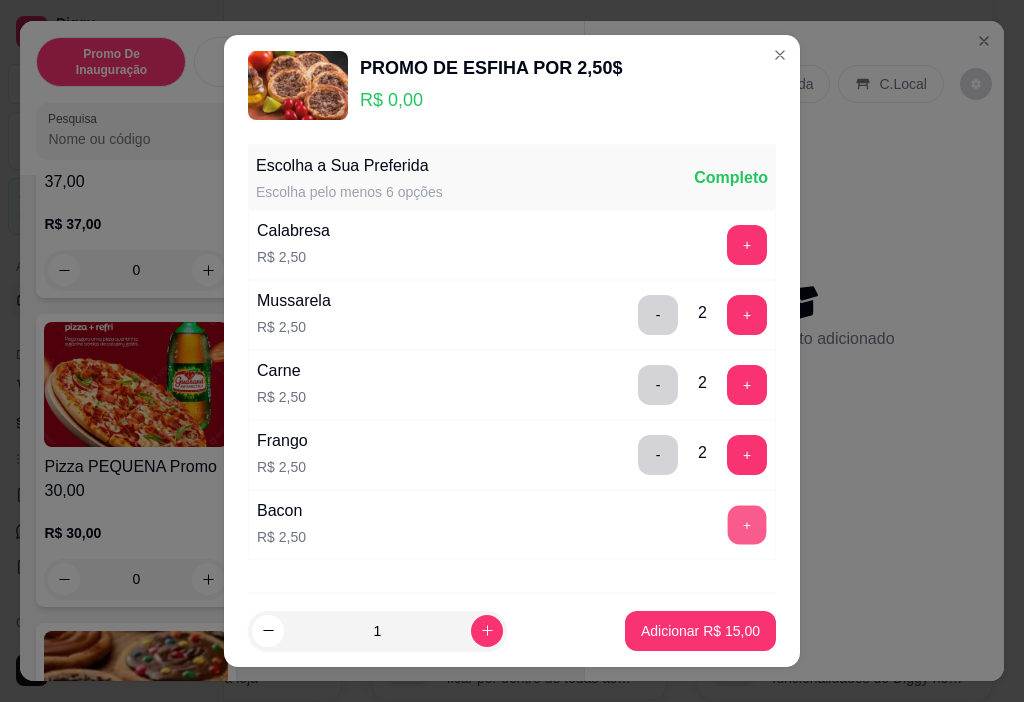 click on "+" at bounding box center (747, 525) 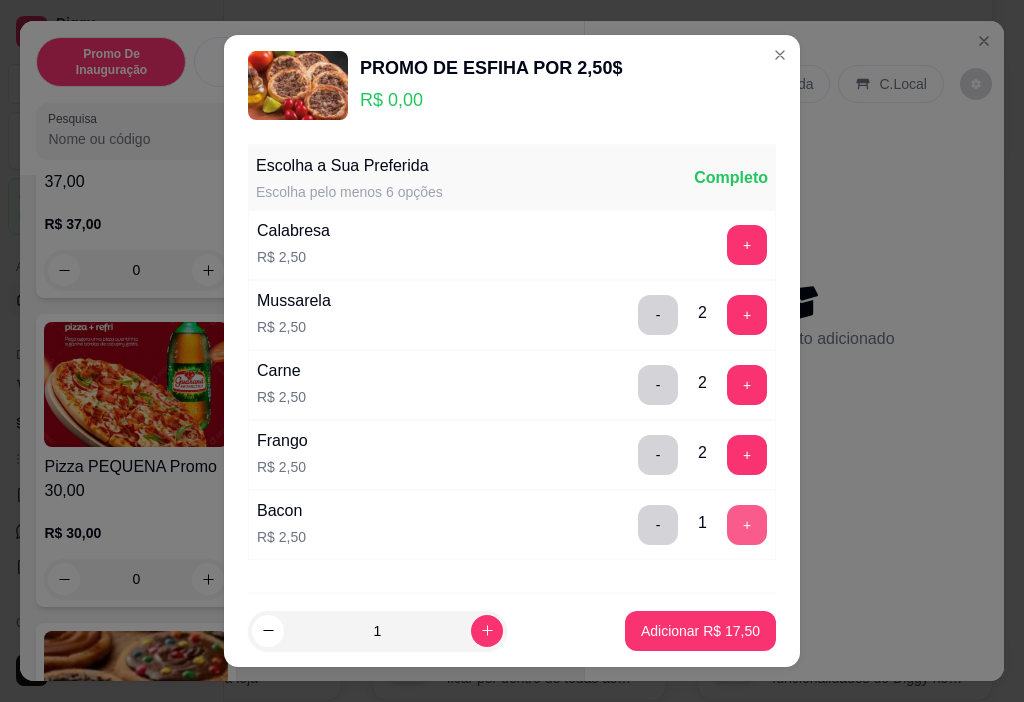 click on "+" at bounding box center (747, 525) 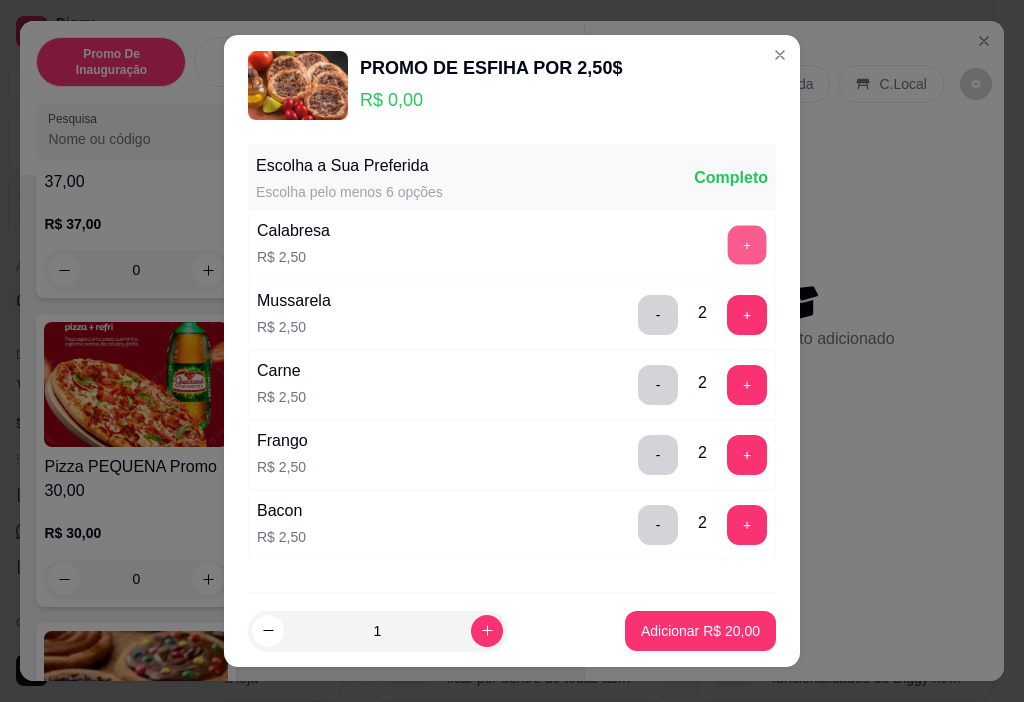 click on "+" at bounding box center (747, 245) 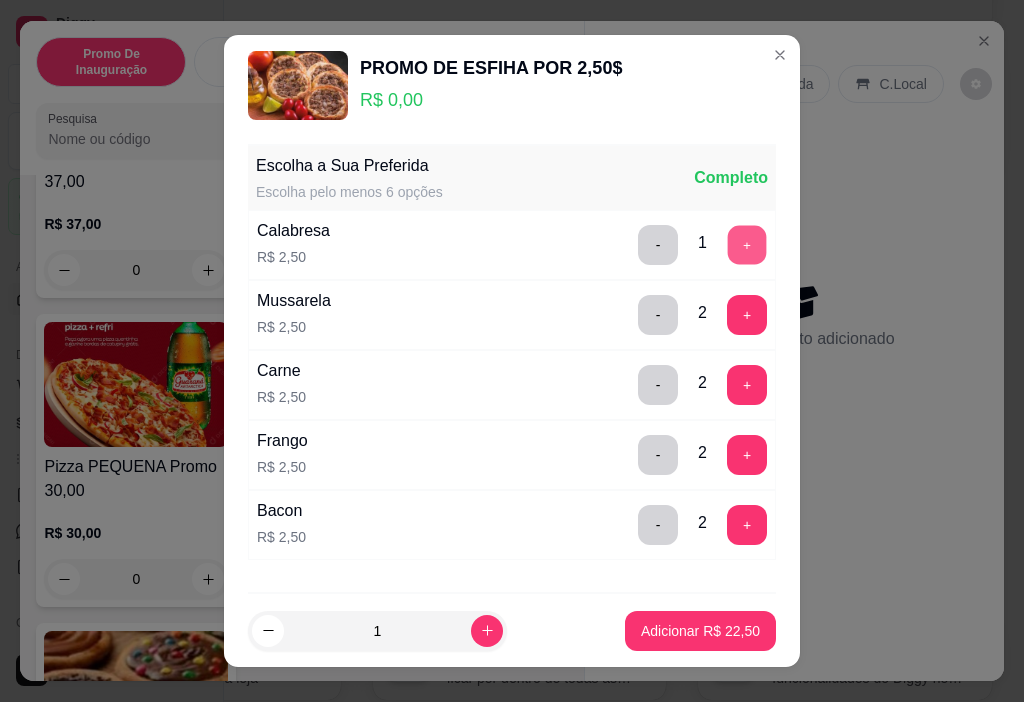 click on "+" at bounding box center [747, 245] 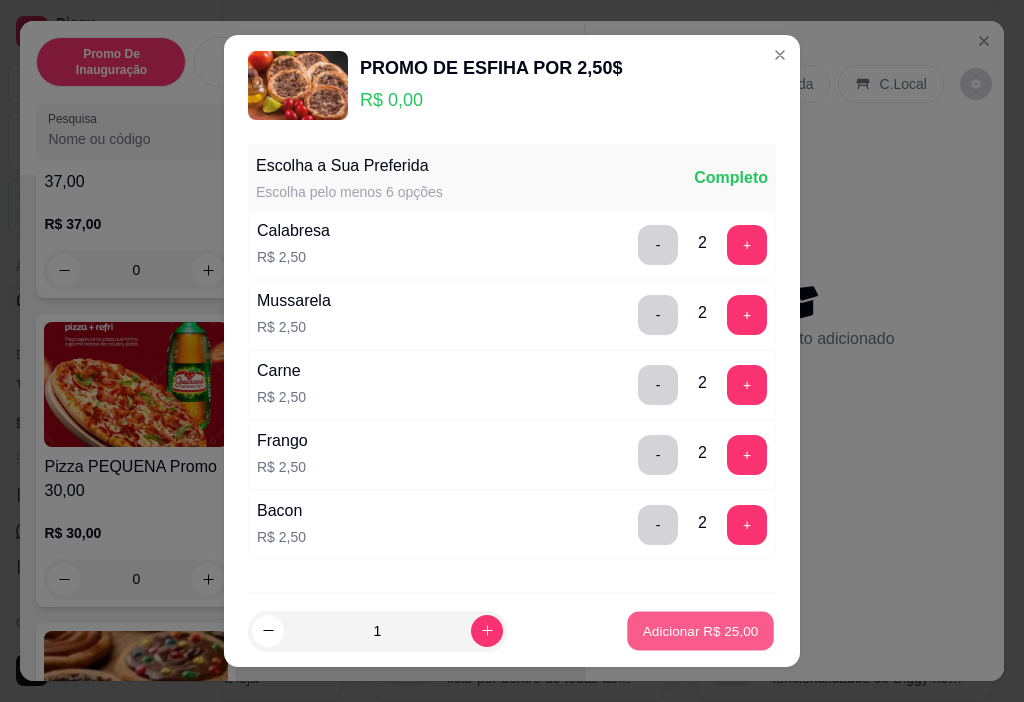 click on "Adicionar   R$ 25,00" at bounding box center [701, 630] 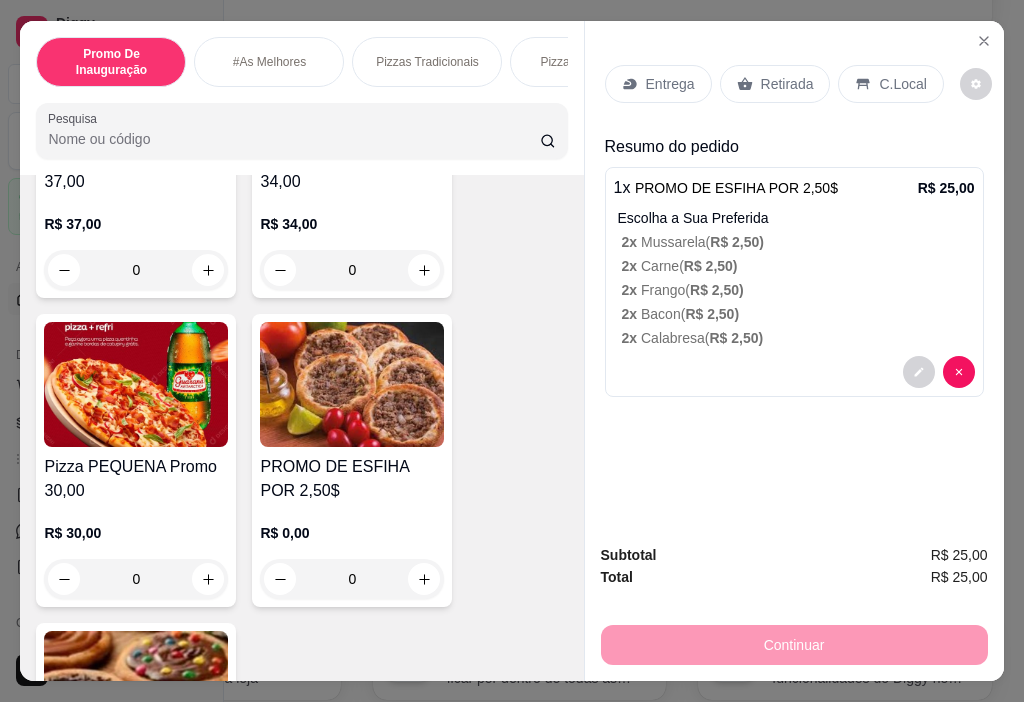 click 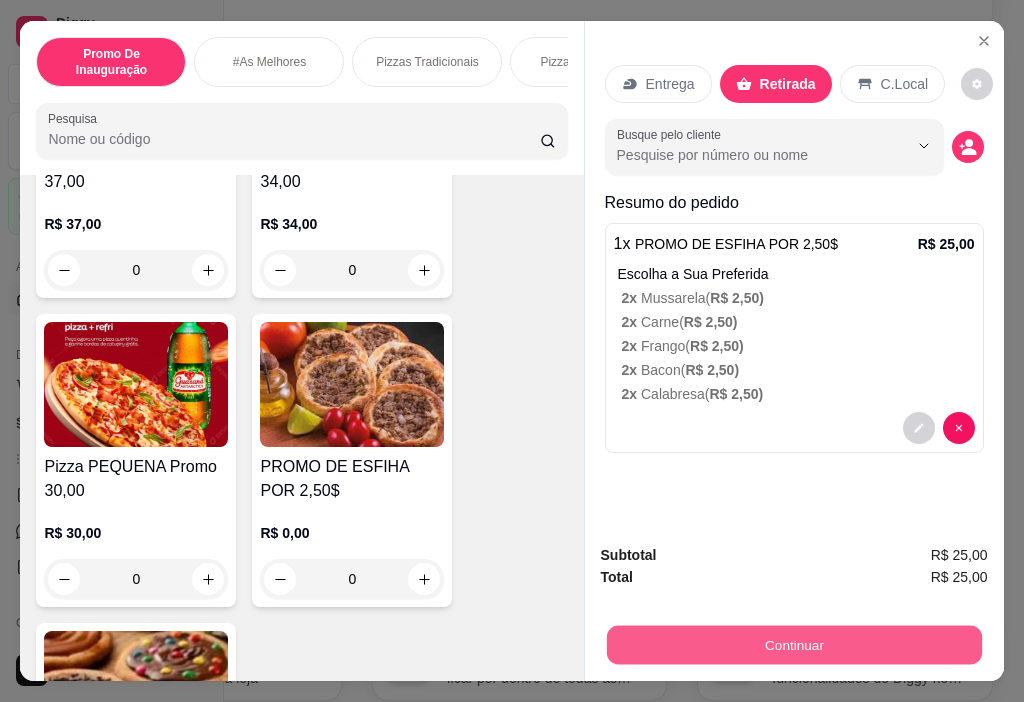 click on "Continuar" at bounding box center [793, 645] 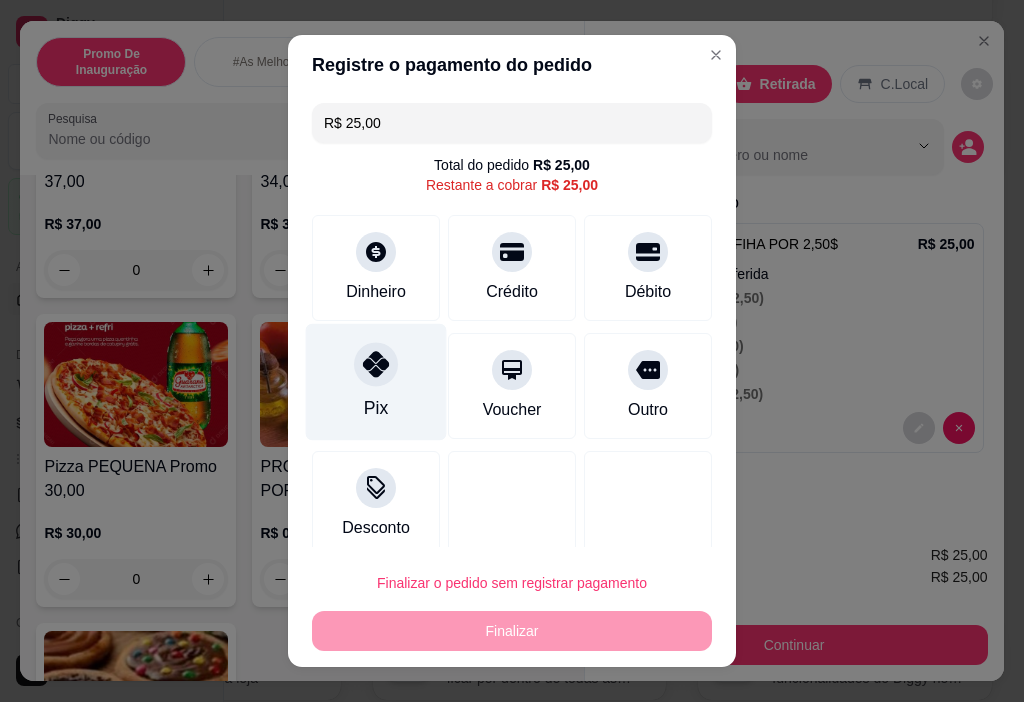 click on "Pix" at bounding box center (376, 408) 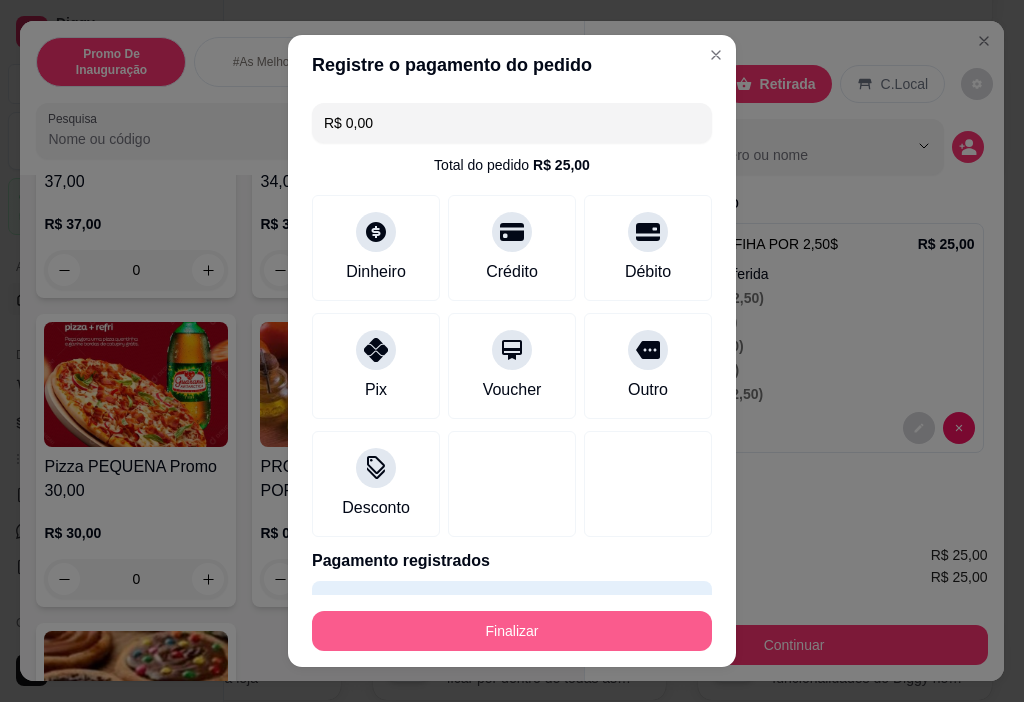 click on "Finalizar" at bounding box center [512, 631] 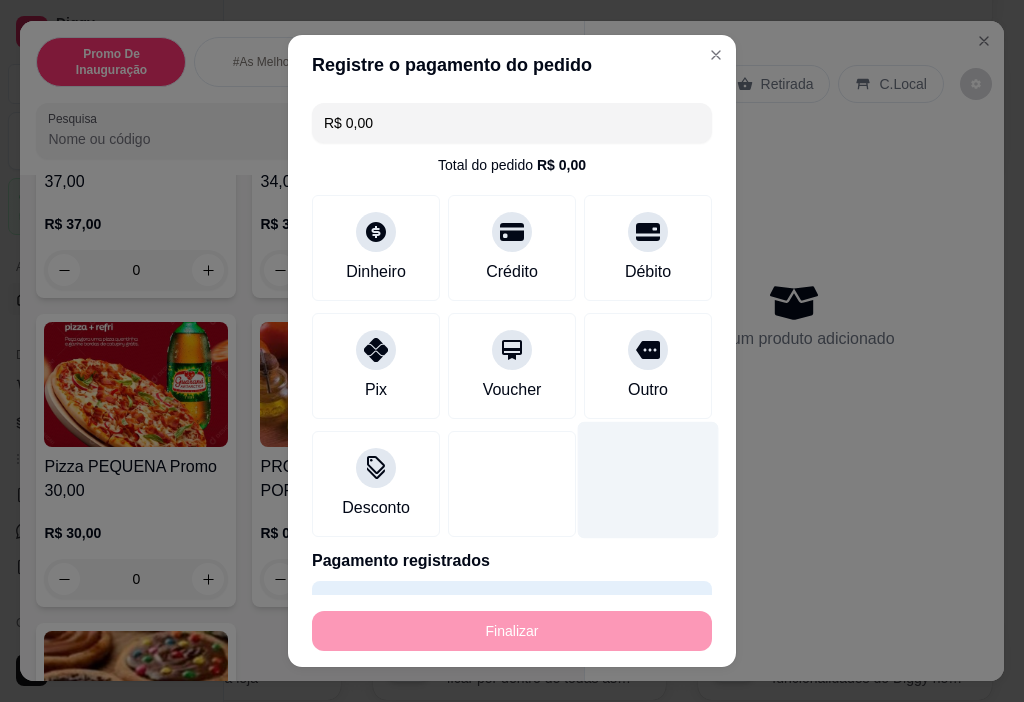 type on "-R$ 25,00" 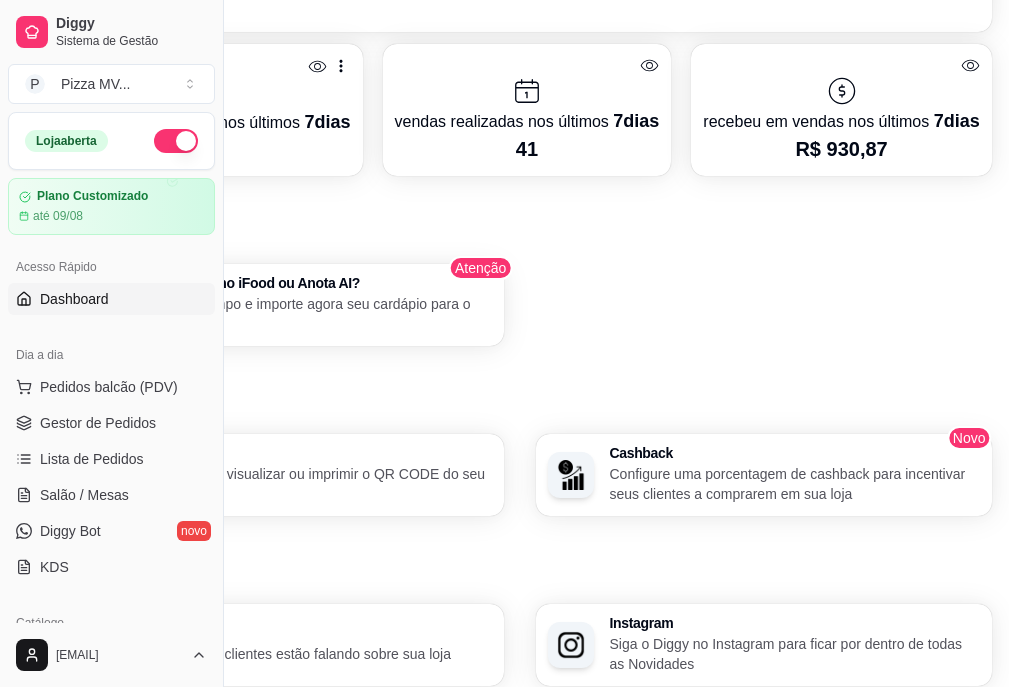 scroll, scrollTop: 1108, scrollLeft: 209, axis: both 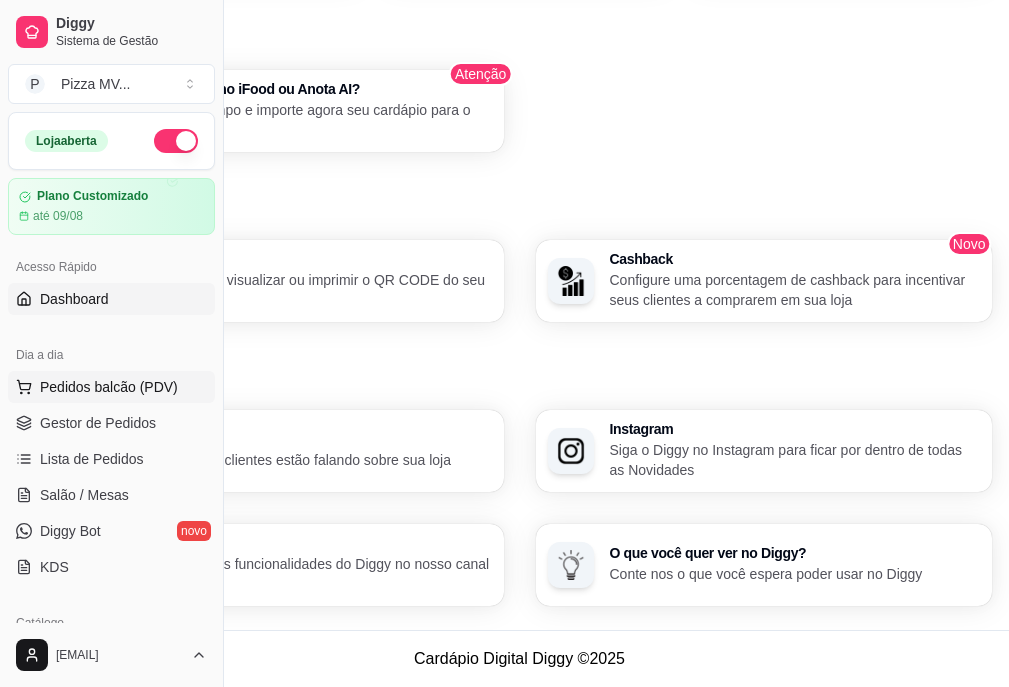 click on "Pedidos balcão (PDV)" at bounding box center (109, 387) 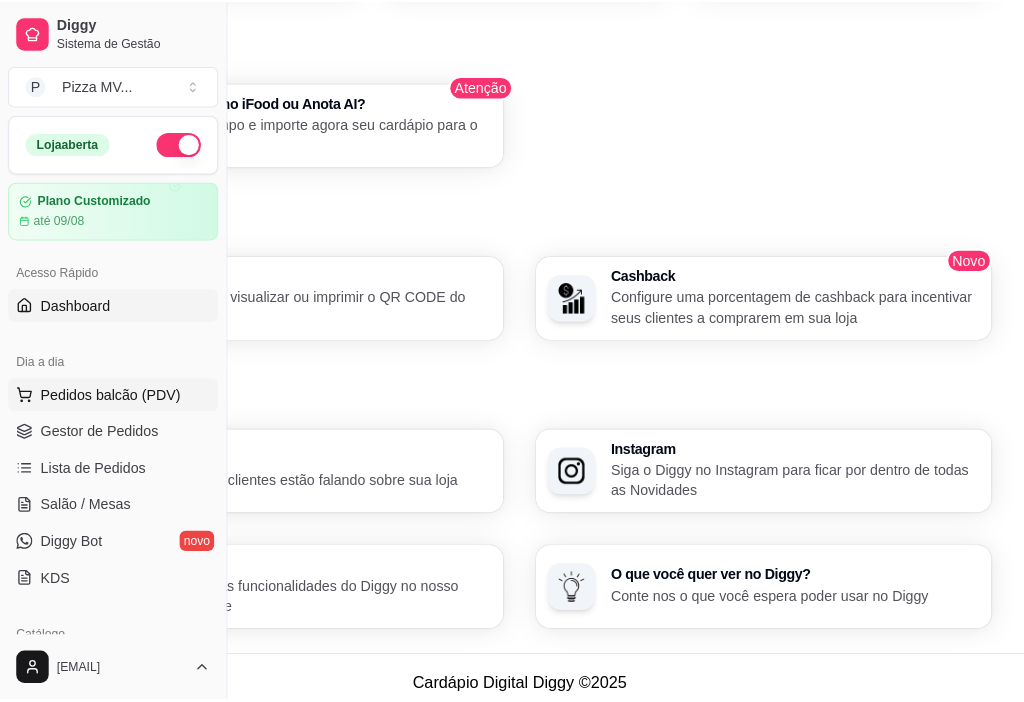 scroll, scrollTop: 1093, scrollLeft: 209, axis: both 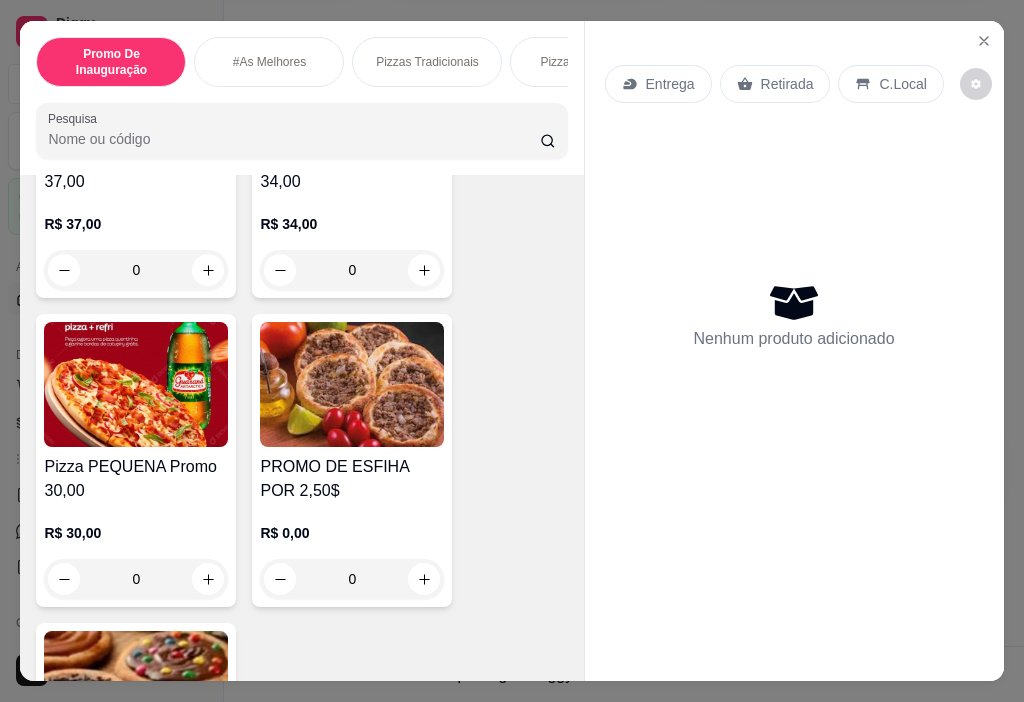 click on "PROMO DE ESFIHA POR 2,50$" at bounding box center [352, 479] 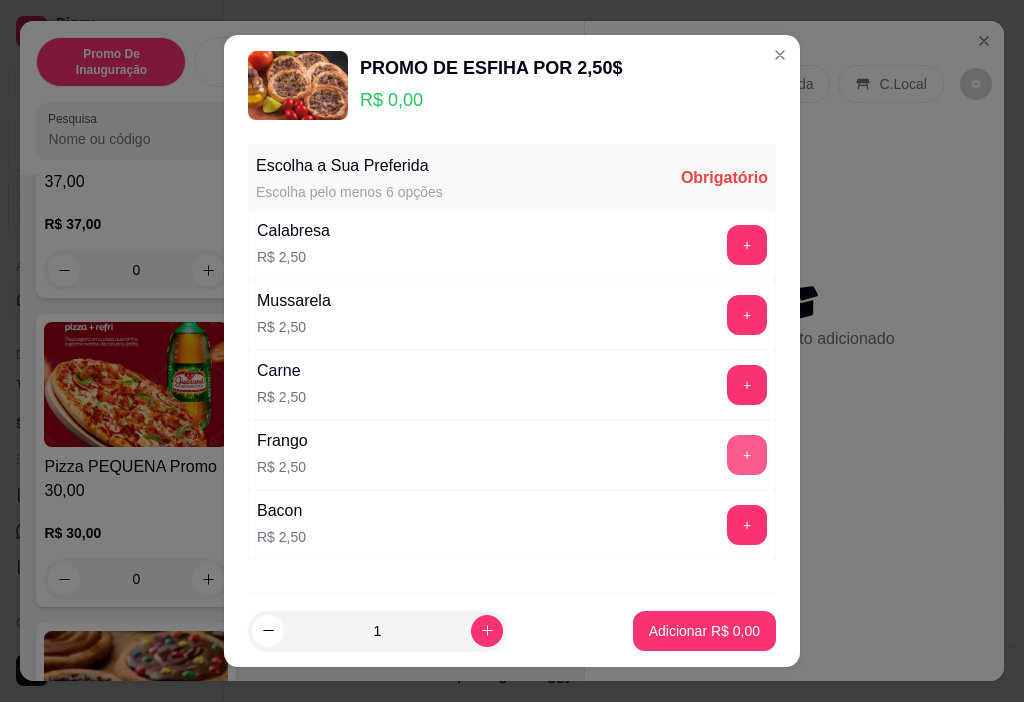 click on "+" at bounding box center [747, 455] 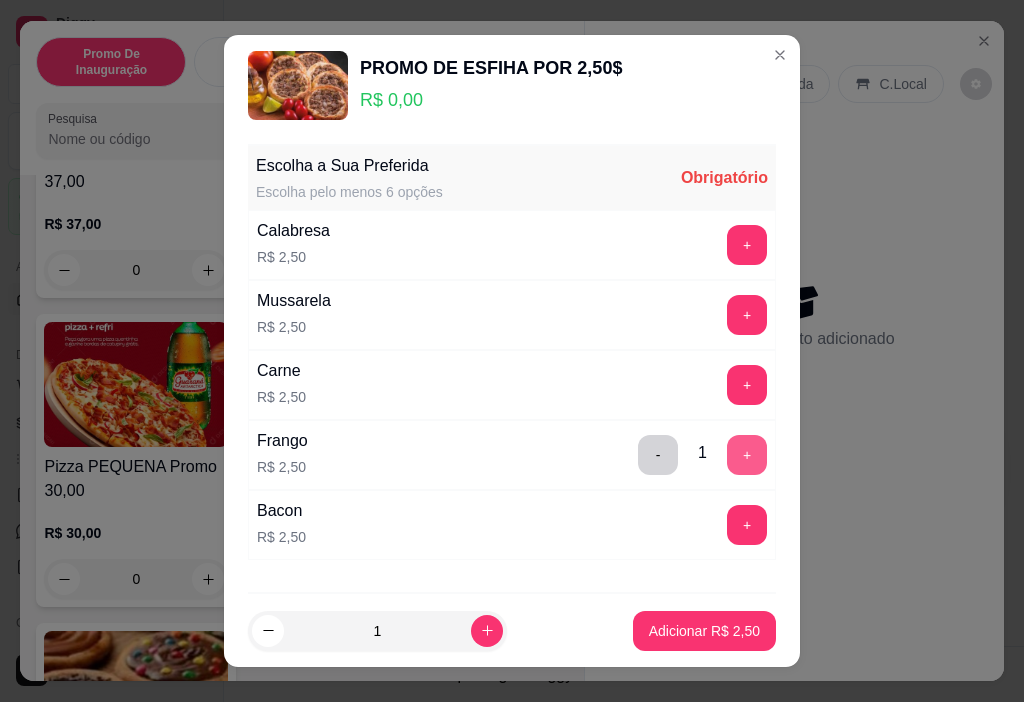 click on "+" at bounding box center (747, 455) 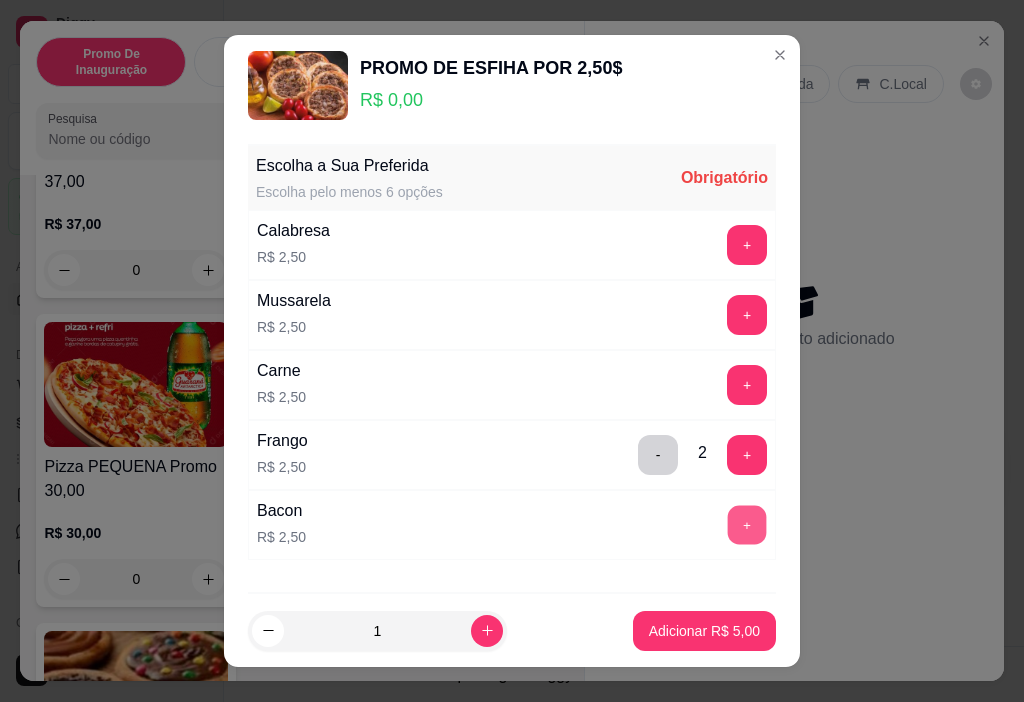 click on "+" at bounding box center [747, 525] 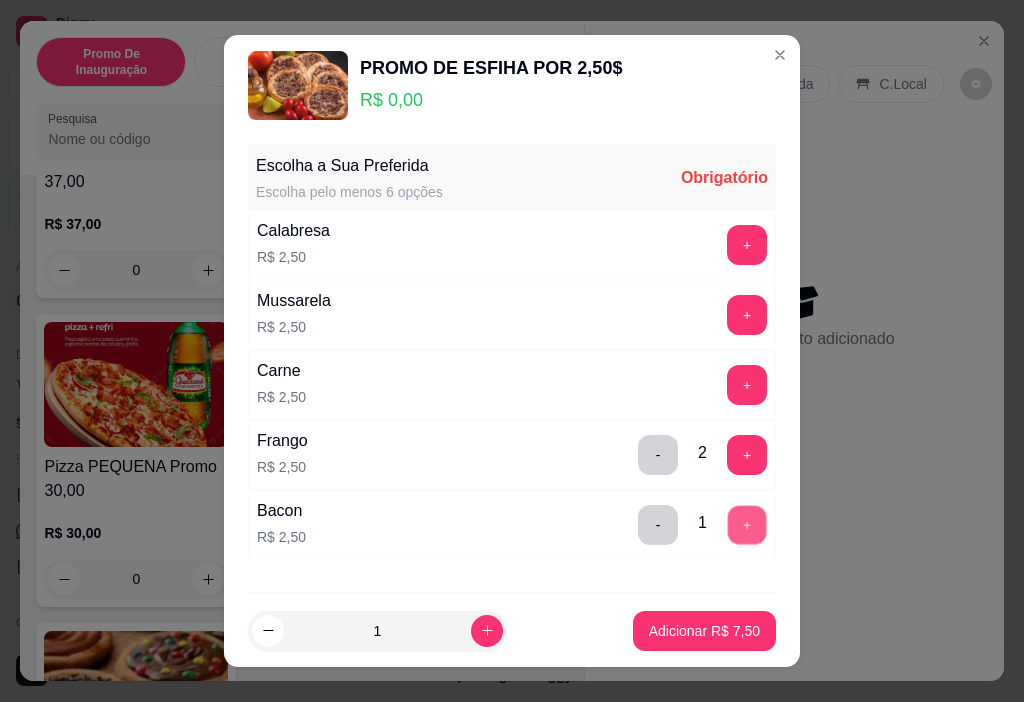 click on "+" at bounding box center [747, 525] 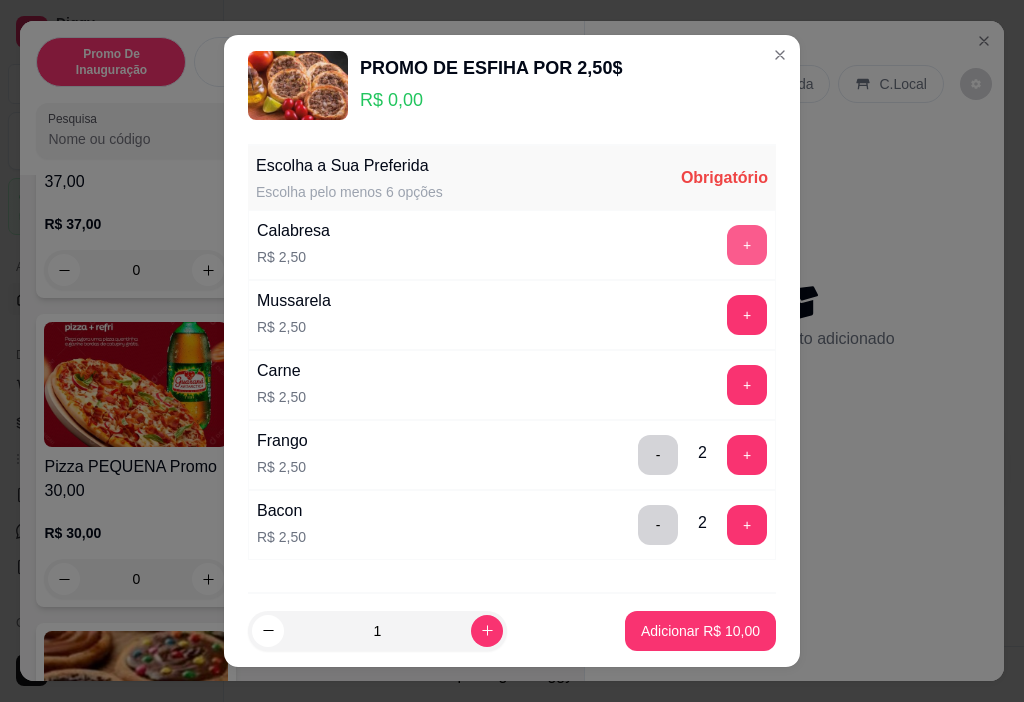 click on "+" at bounding box center [747, 245] 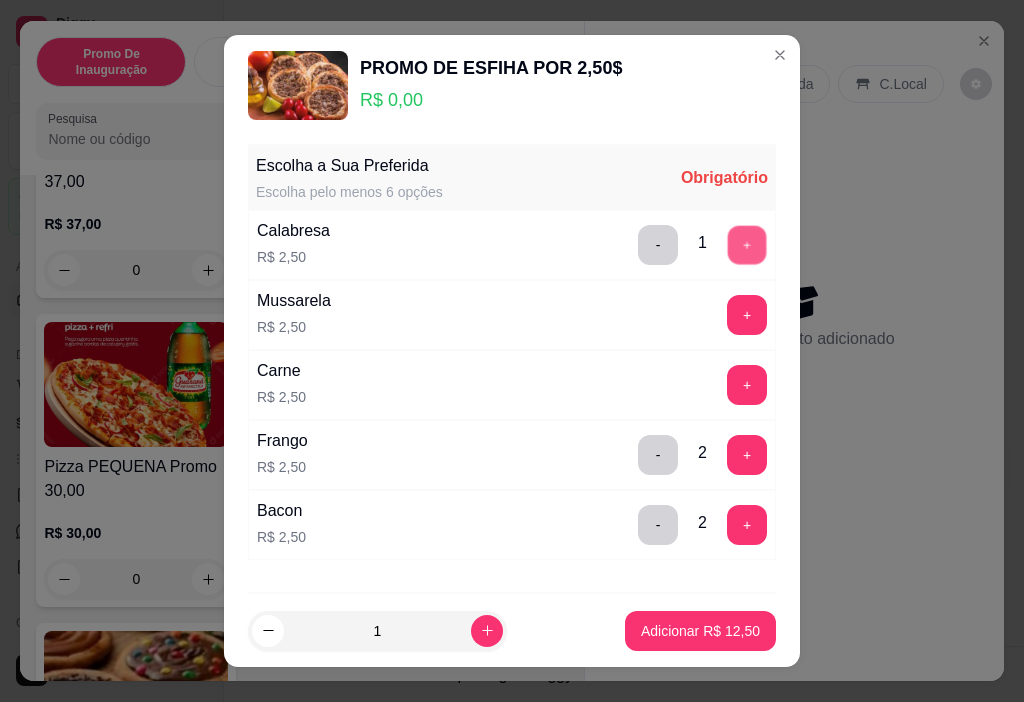 click on "+" at bounding box center (747, 245) 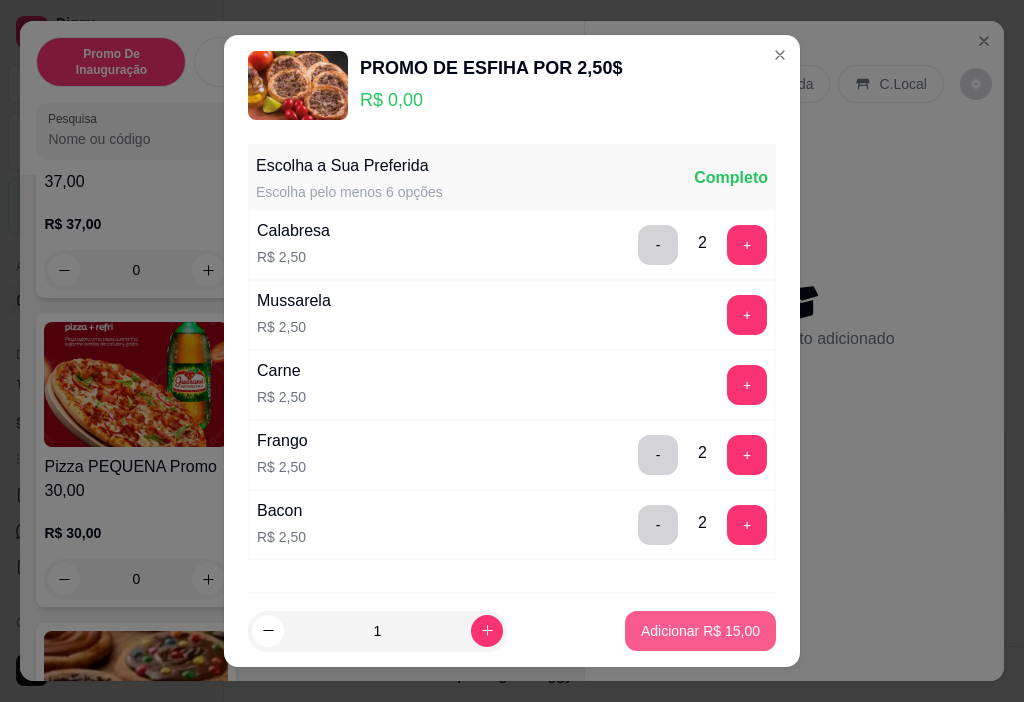 click on "Adicionar   R$ 15,00" at bounding box center (700, 631) 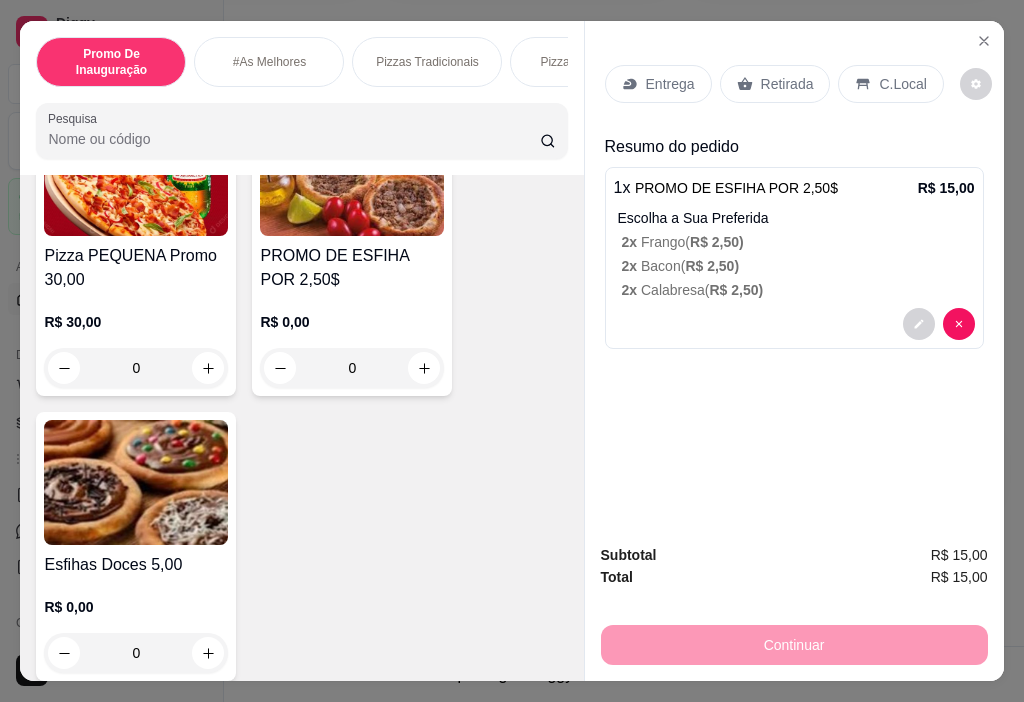 scroll, scrollTop: 400, scrollLeft: 0, axis: vertical 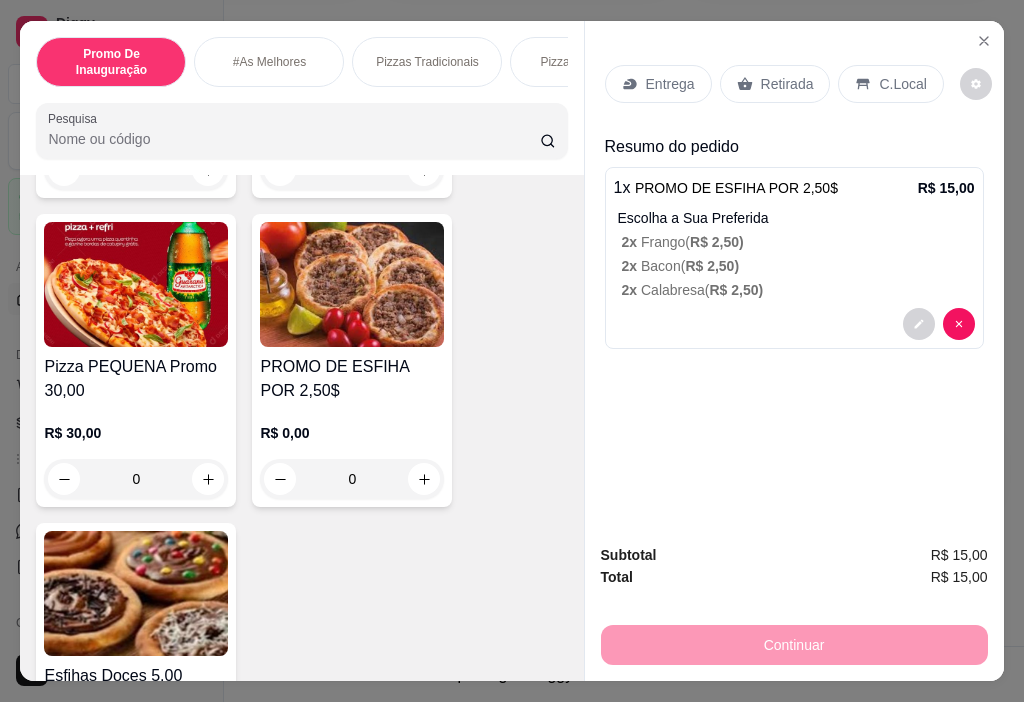 click on "Retirada" at bounding box center (787, 84) 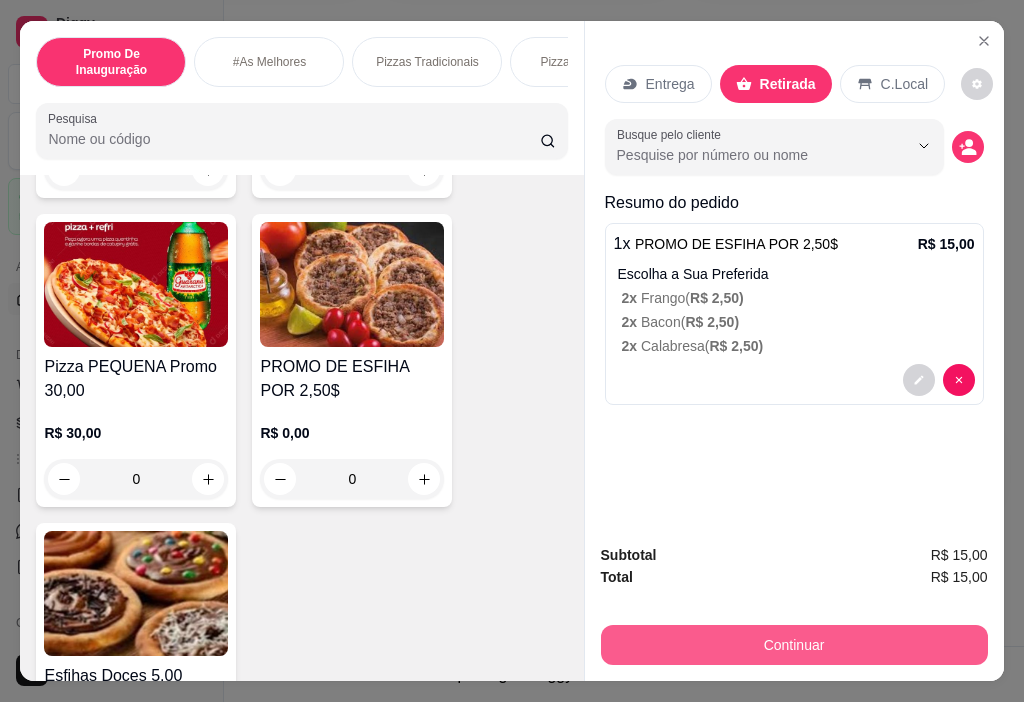click on "Continuar" at bounding box center (794, 645) 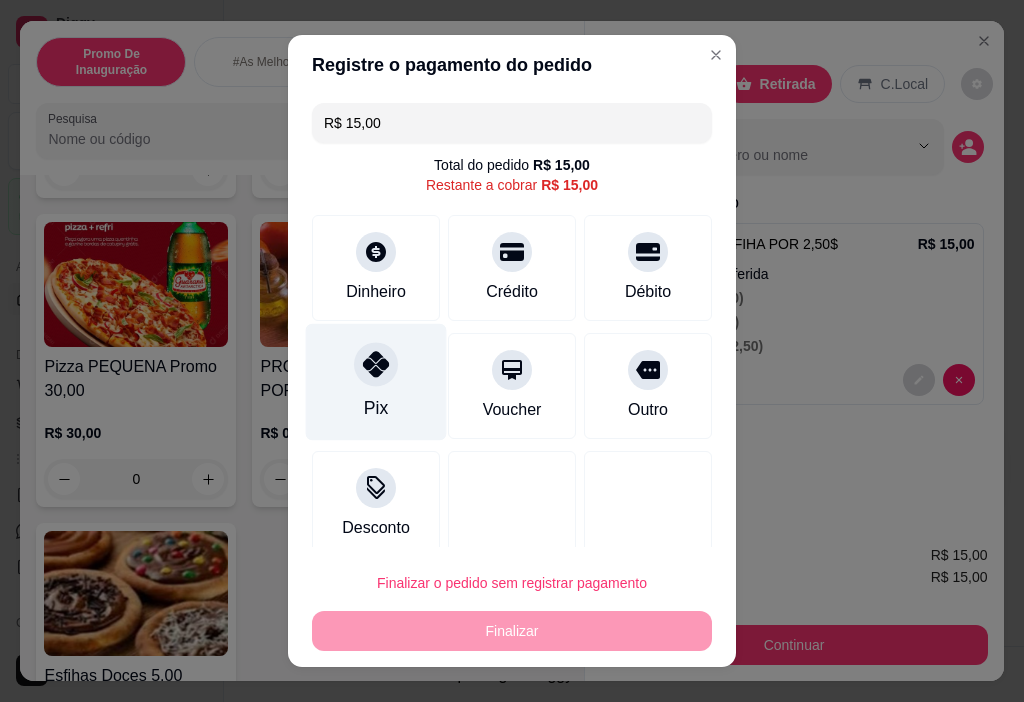 click on "Pix" at bounding box center [376, 382] 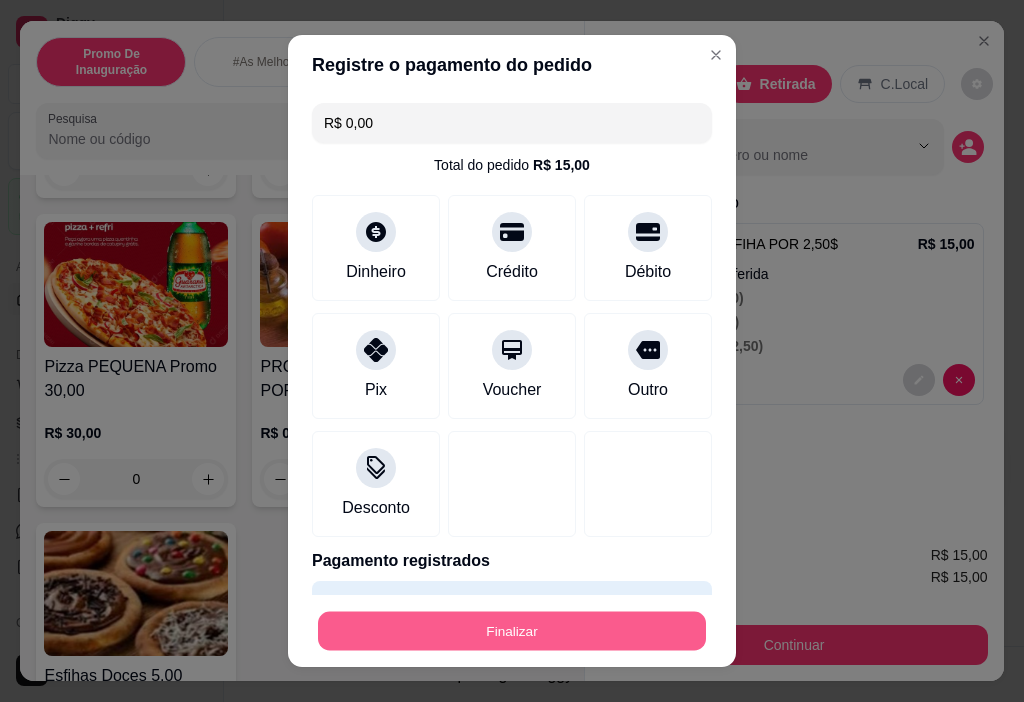 click on "Finalizar" at bounding box center (512, 631) 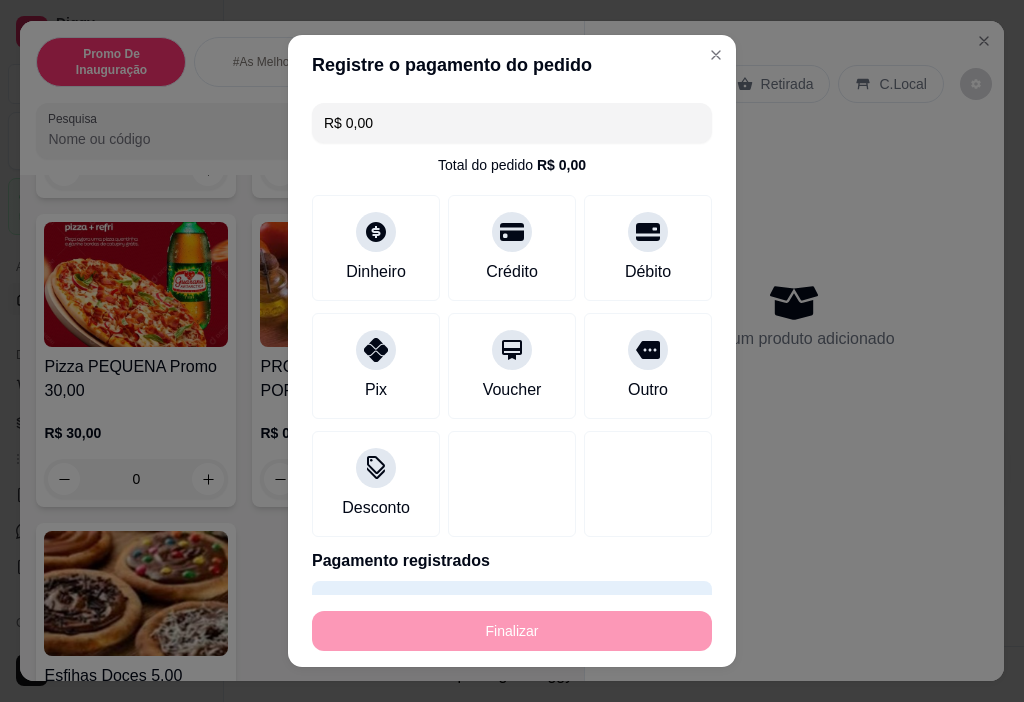 type on "-R$ 15,00" 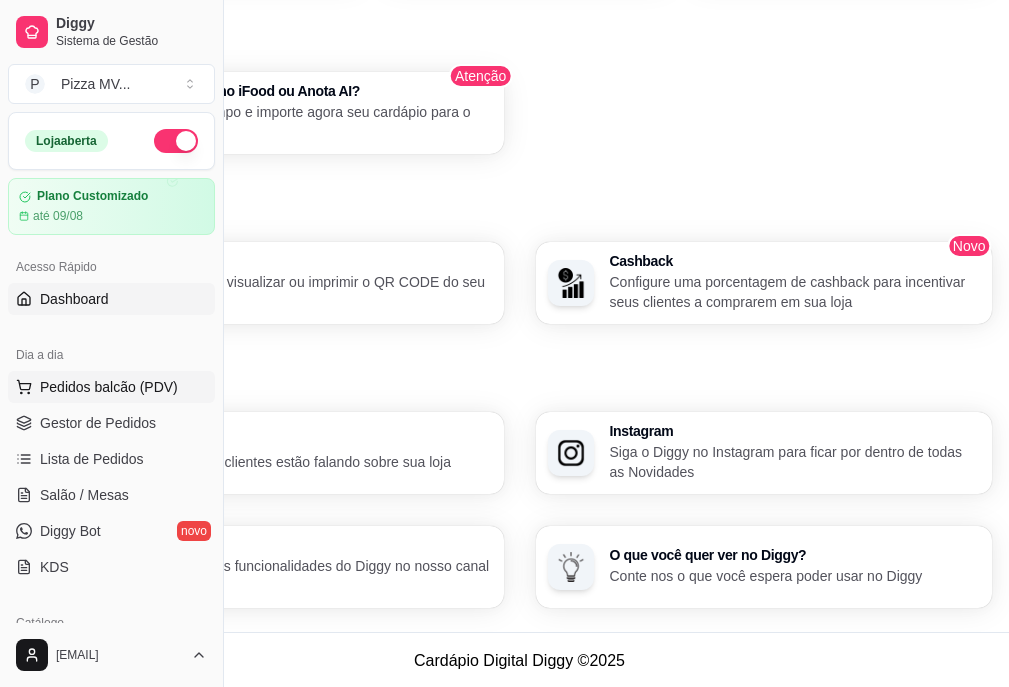 click on "Pedidos balcão (PDV)" at bounding box center [109, 387] 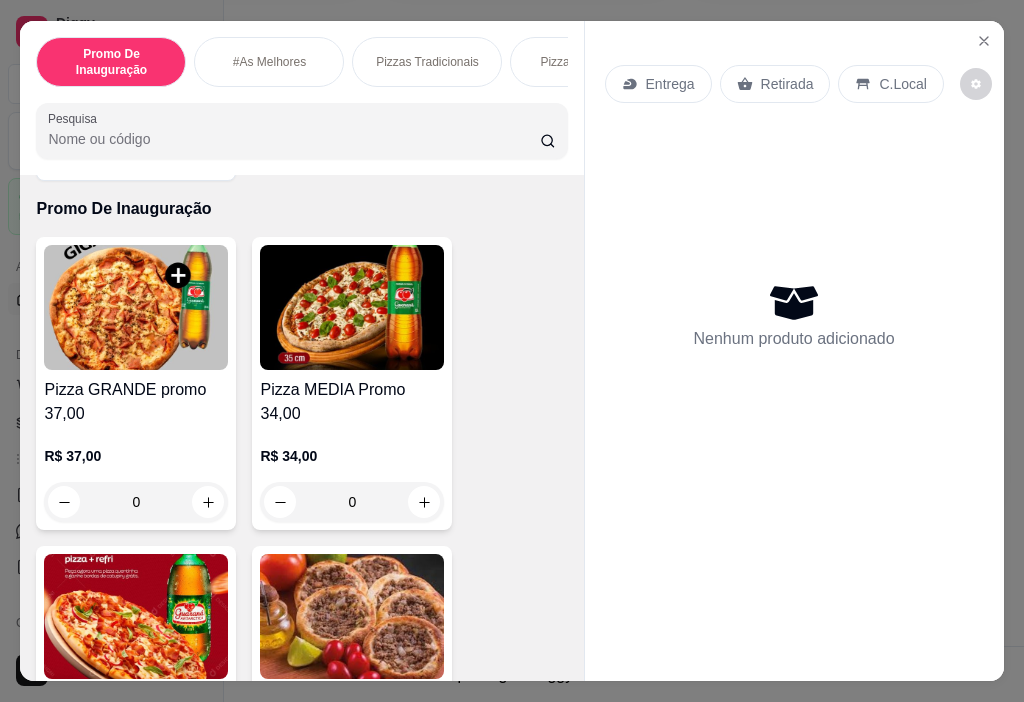 scroll, scrollTop: 200, scrollLeft: 0, axis: vertical 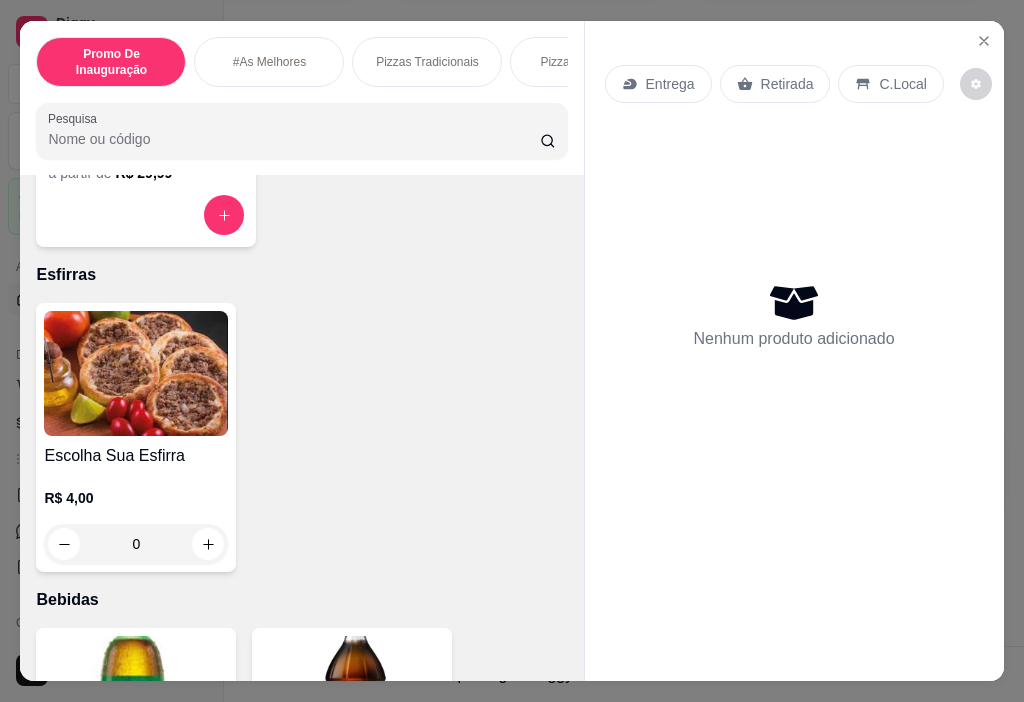 click at bounding box center [136, 373] 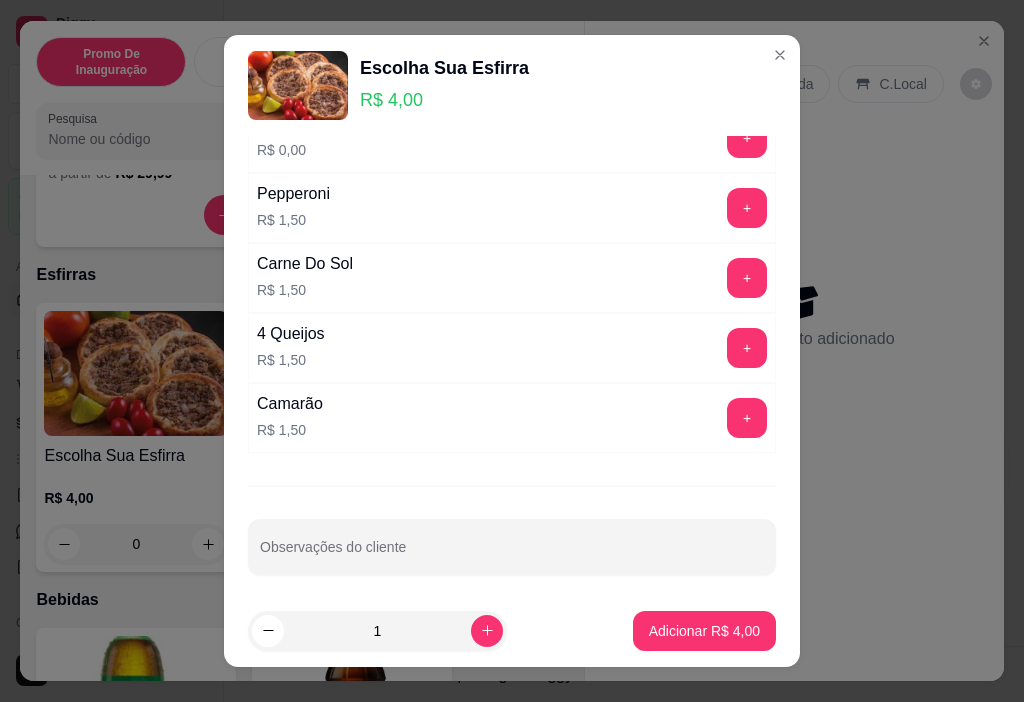 scroll, scrollTop: 675, scrollLeft: 0, axis: vertical 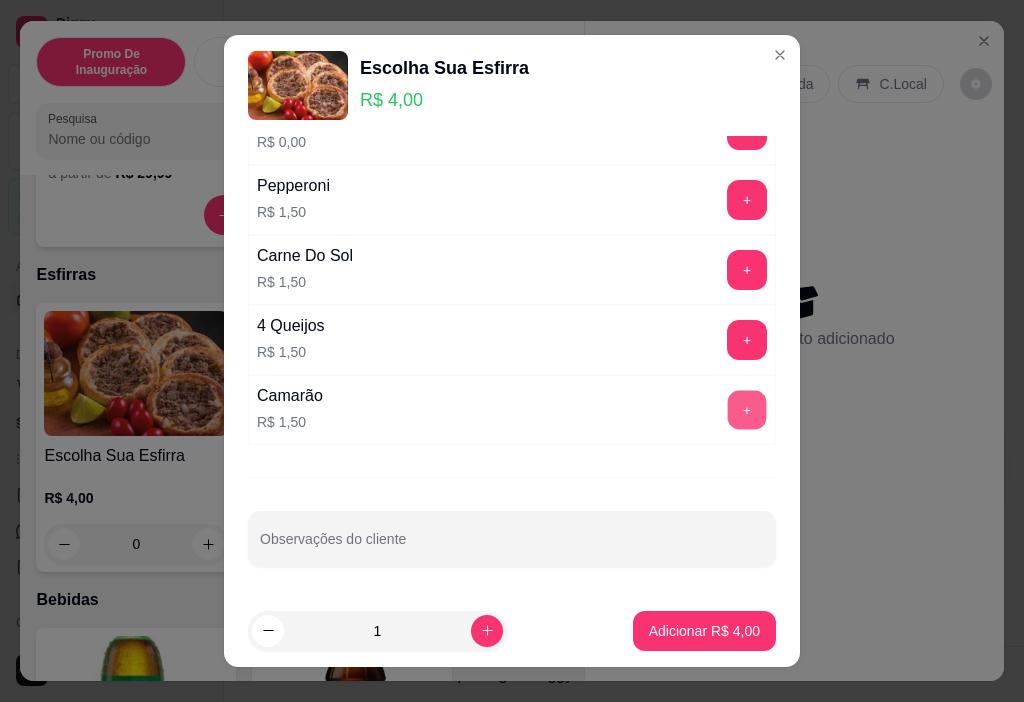 click on "+" at bounding box center [747, 410] 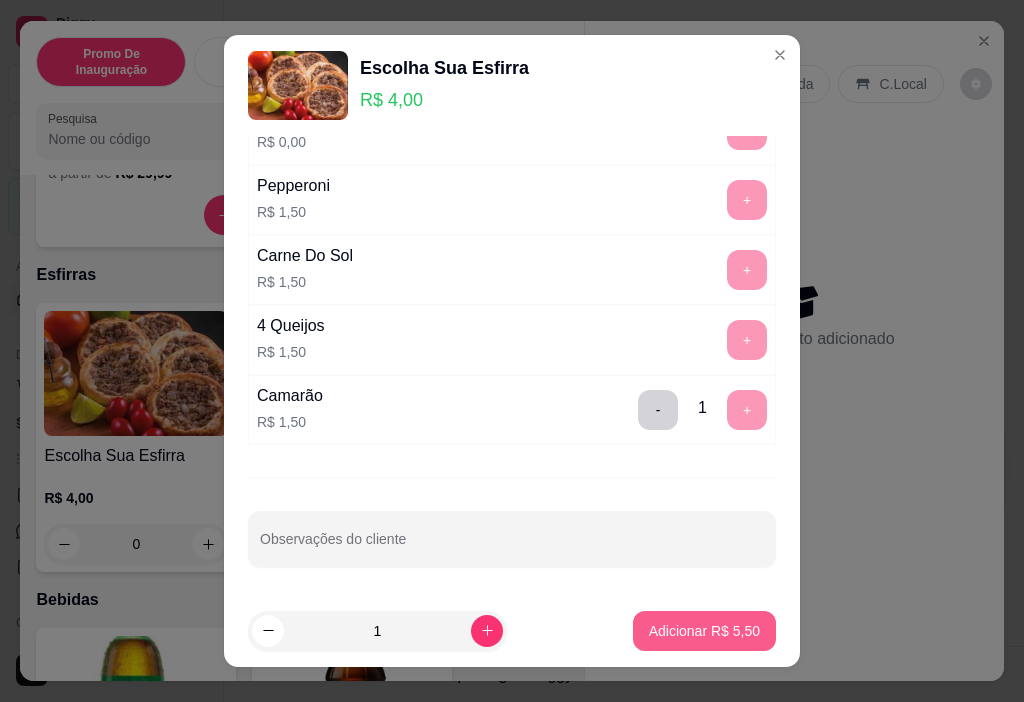 click on "Adicionar   R$ 5,50" at bounding box center (704, 631) 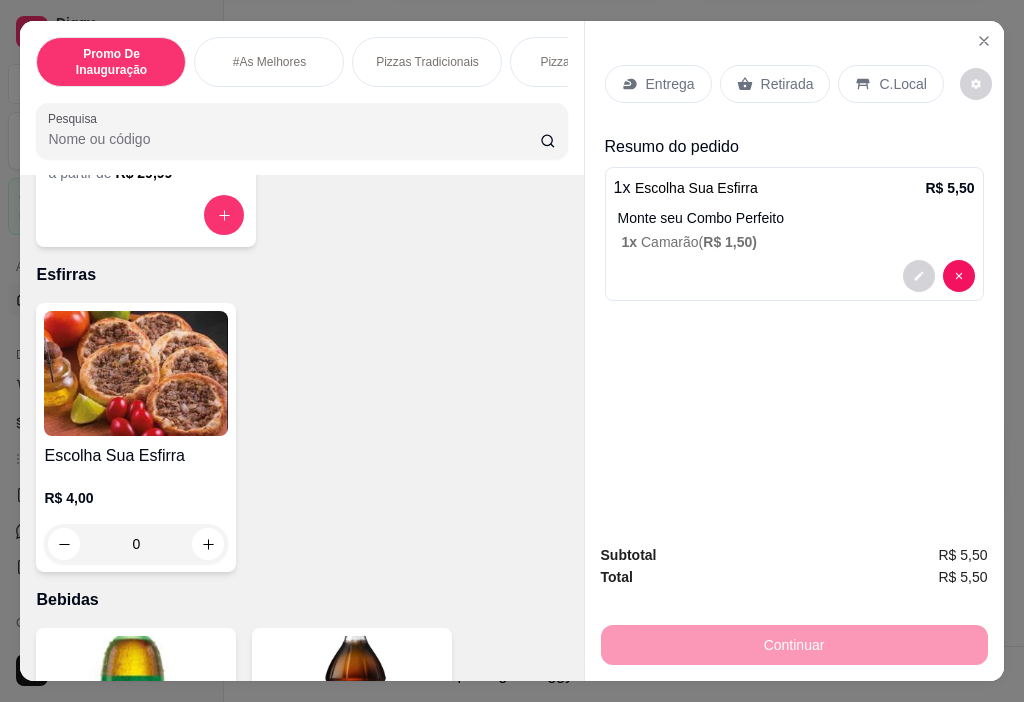 click at bounding box center [136, 373] 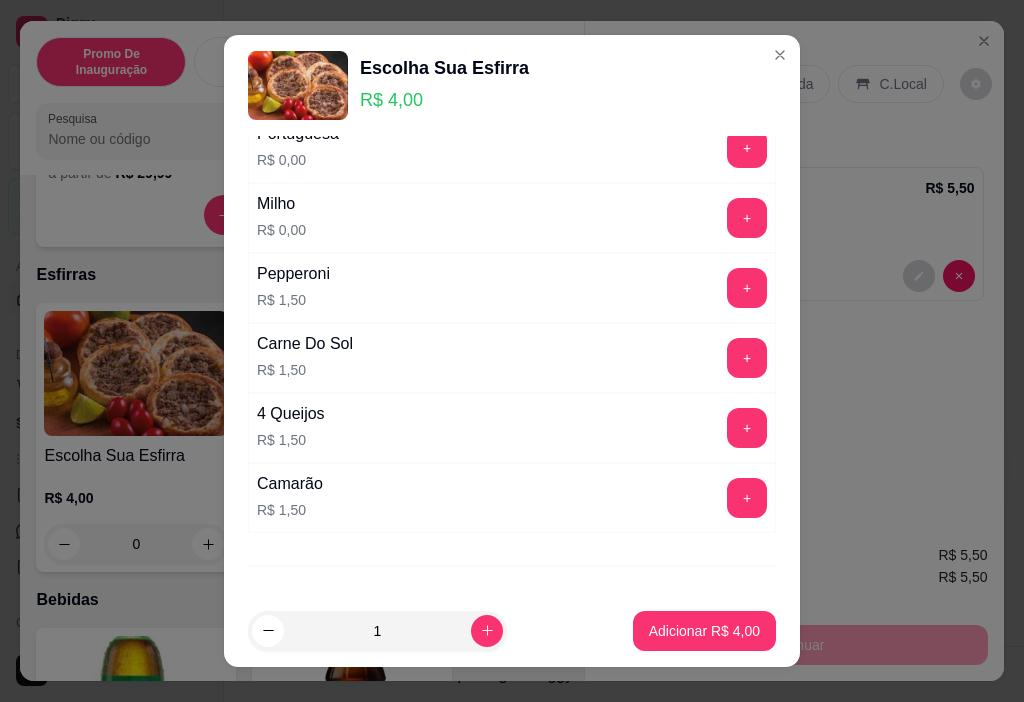 scroll, scrollTop: 675, scrollLeft: 0, axis: vertical 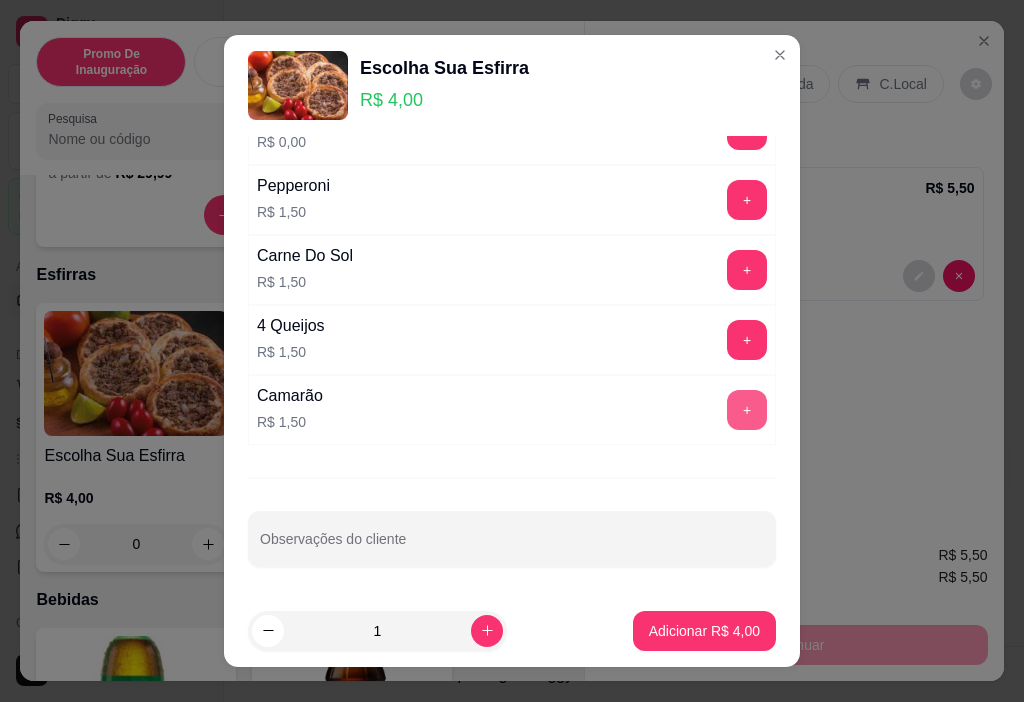 click on "+" at bounding box center (747, 410) 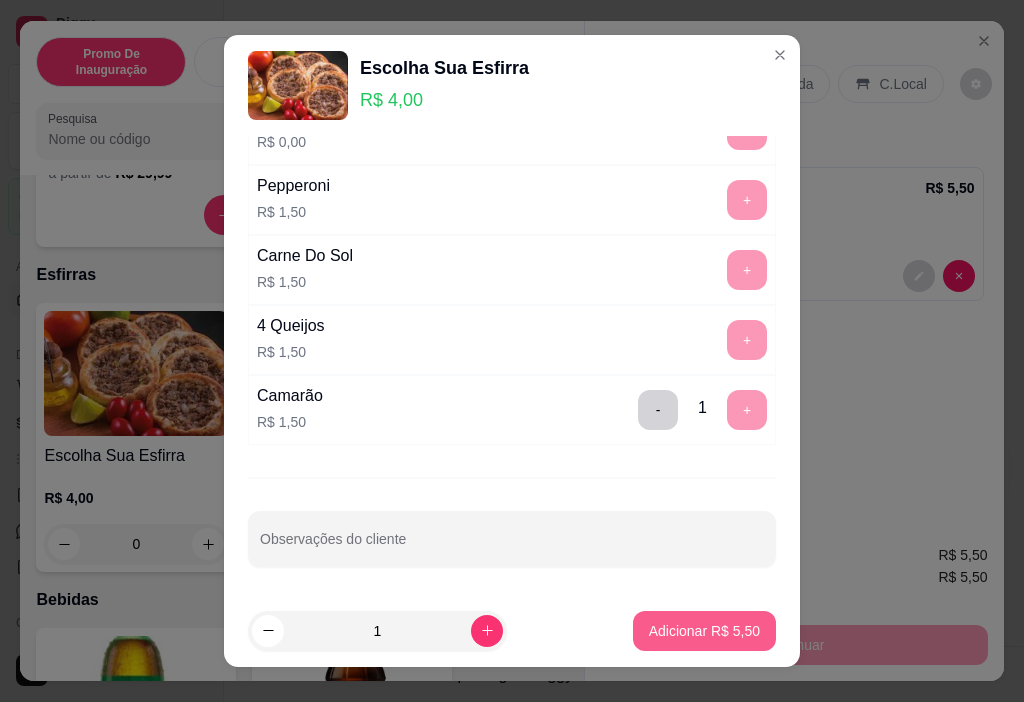 click on "Adicionar   R$ 5,50" at bounding box center (704, 631) 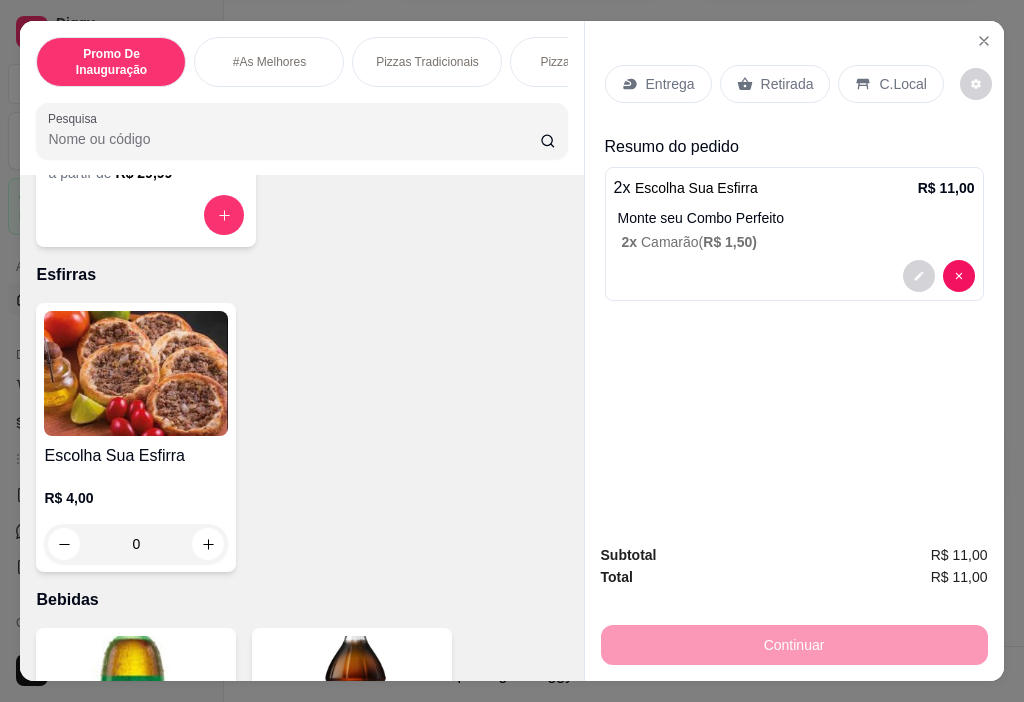 click on "Escolha Sua Esfirra" at bounding box center [136, 456] 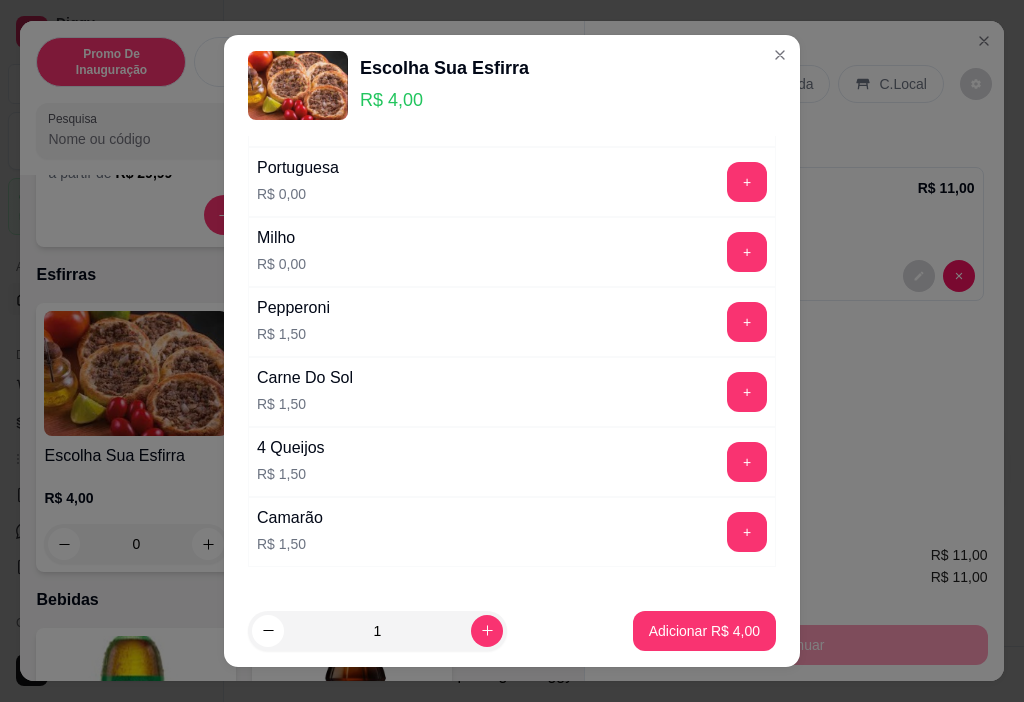 scroll, scrollTop: 600, scrollLeft: 0, axis: vertical 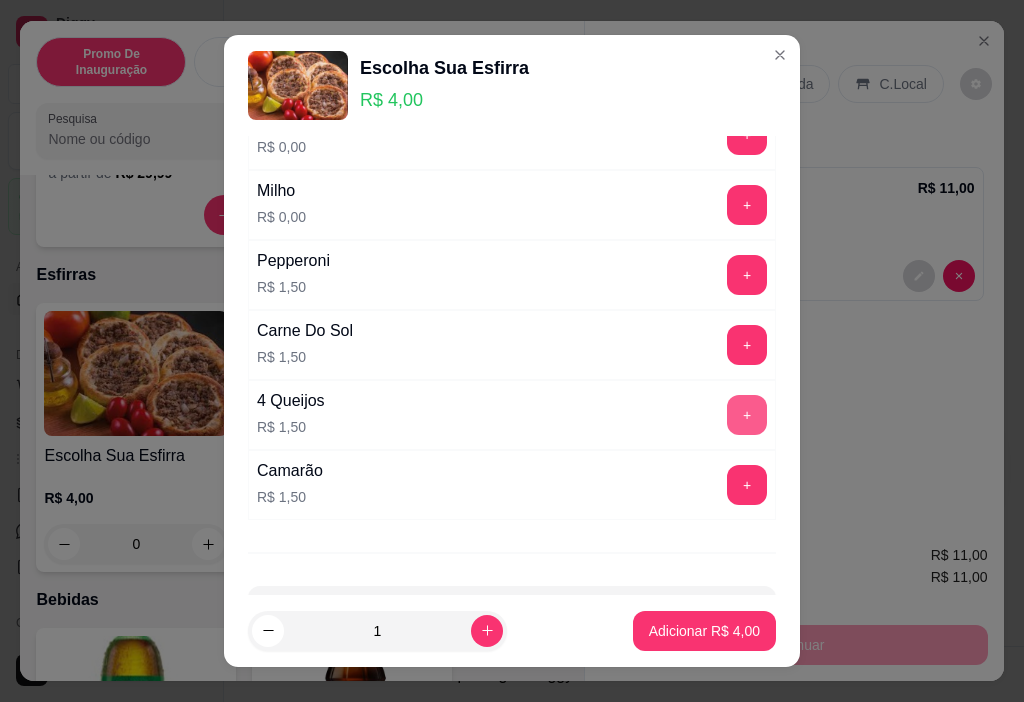 click on "+" at bounding box center (747, 415) 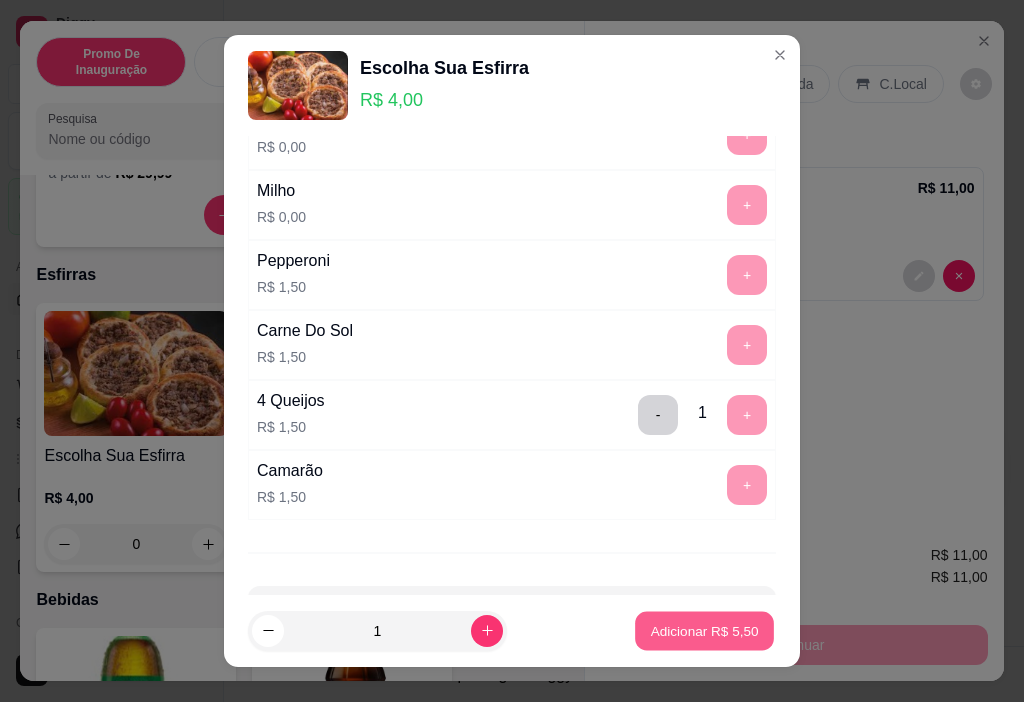 click on "Adicionar   R$ 5,50" at bounding box center [704, 630] 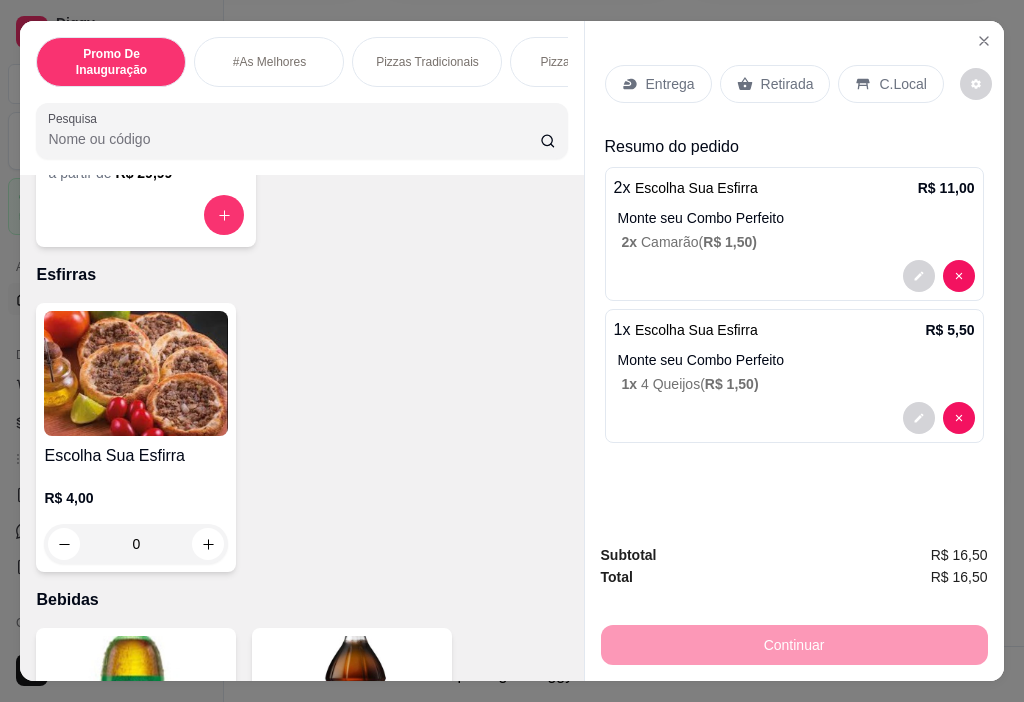 click at bounding box center (136, 373) 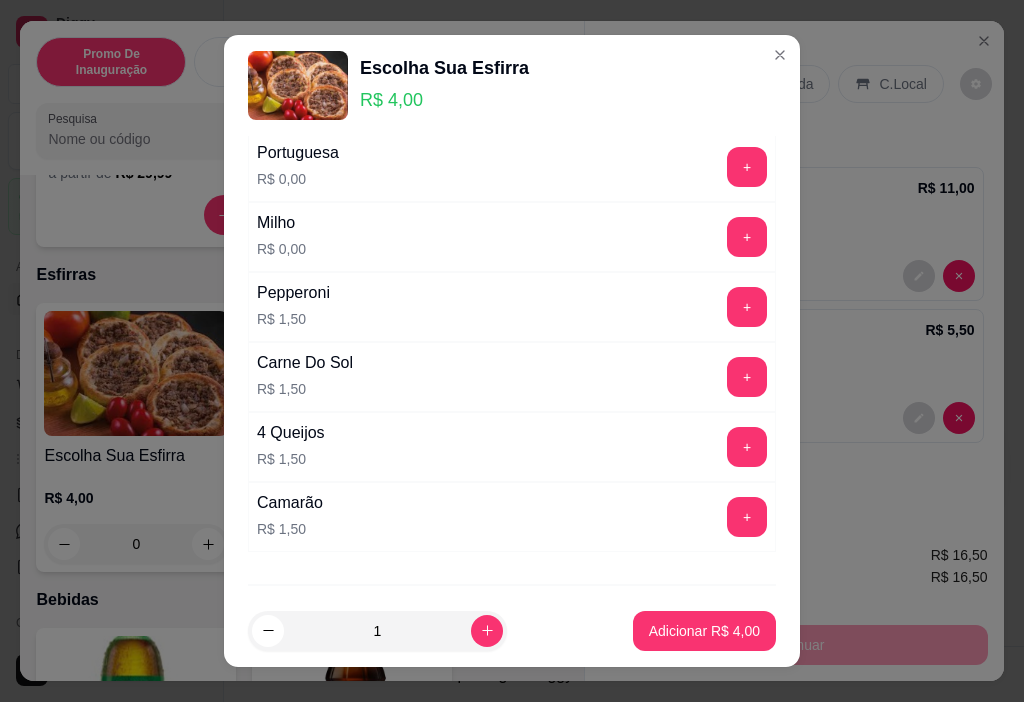 scroll, scrollTop: 600, scrollLeft: 0, axis: vertical 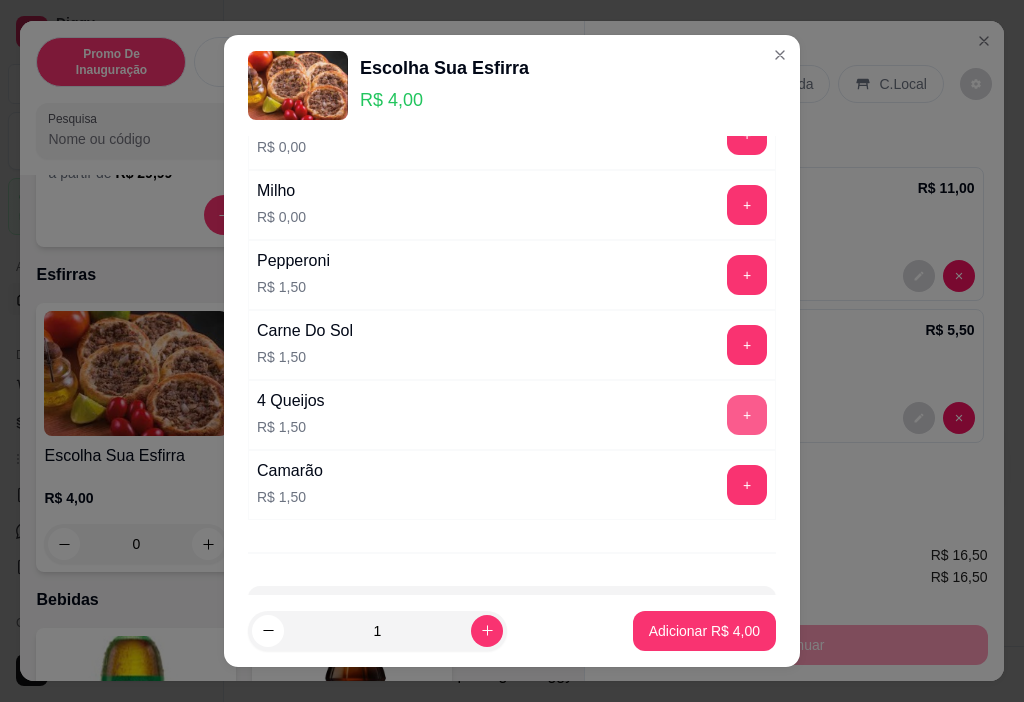 click on "+" at bounding box center (747, 415) 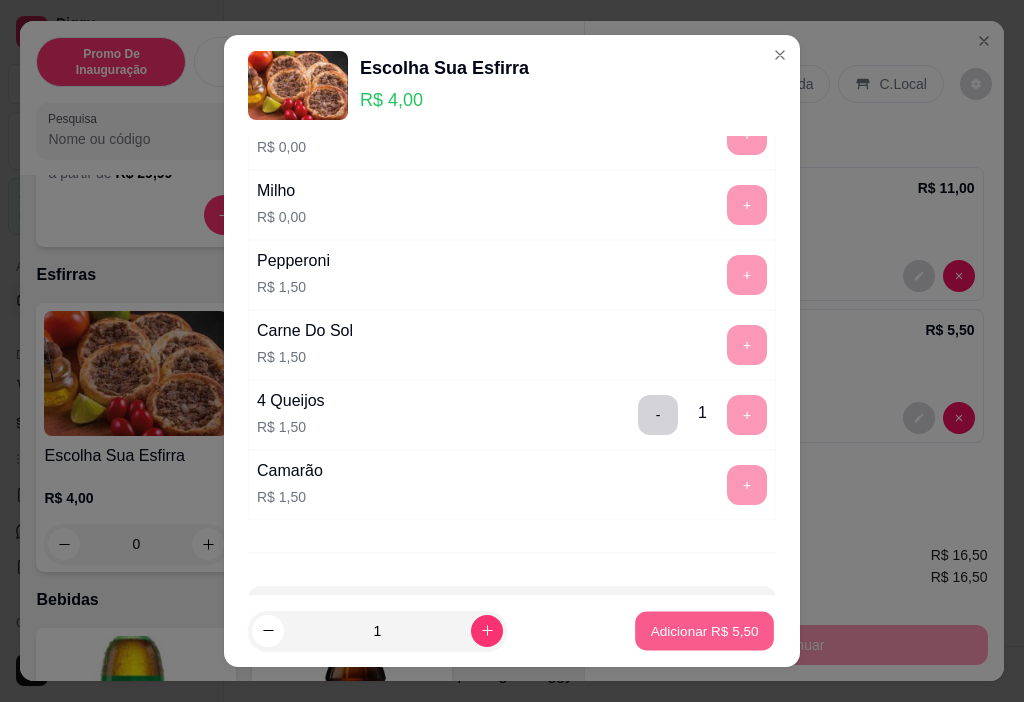 click on "Adicionar   R$ 5,50" at bounding box center (704, 631) 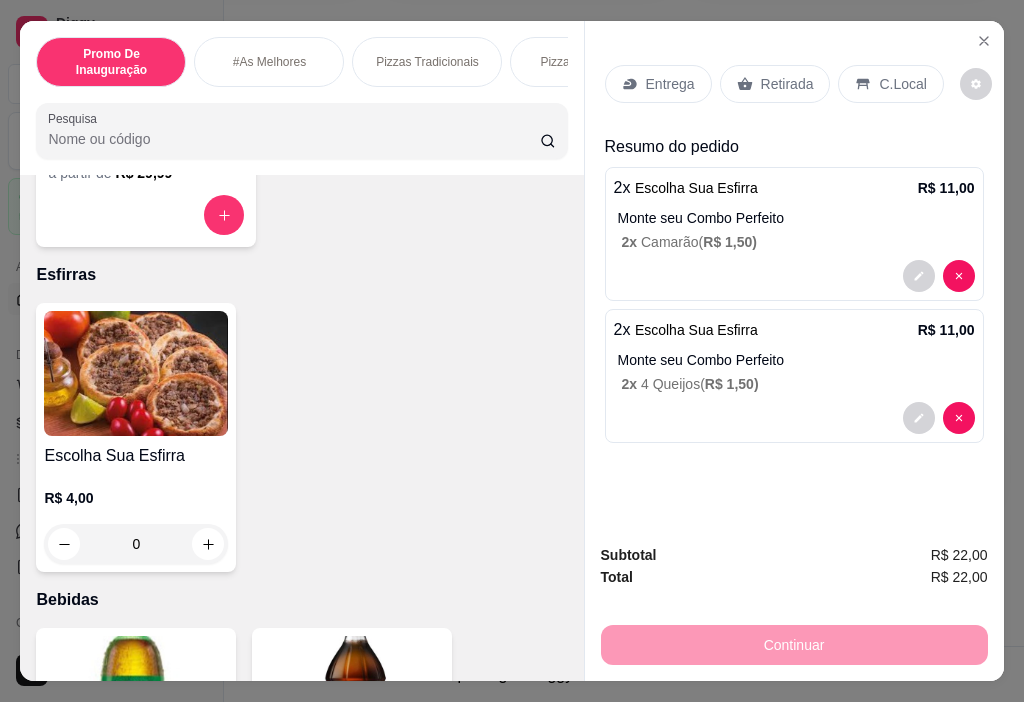 drag, startPoint x: 0, startPoint y: 421, endPoint x: 51, endPoint y: 417, distance: 51.156624 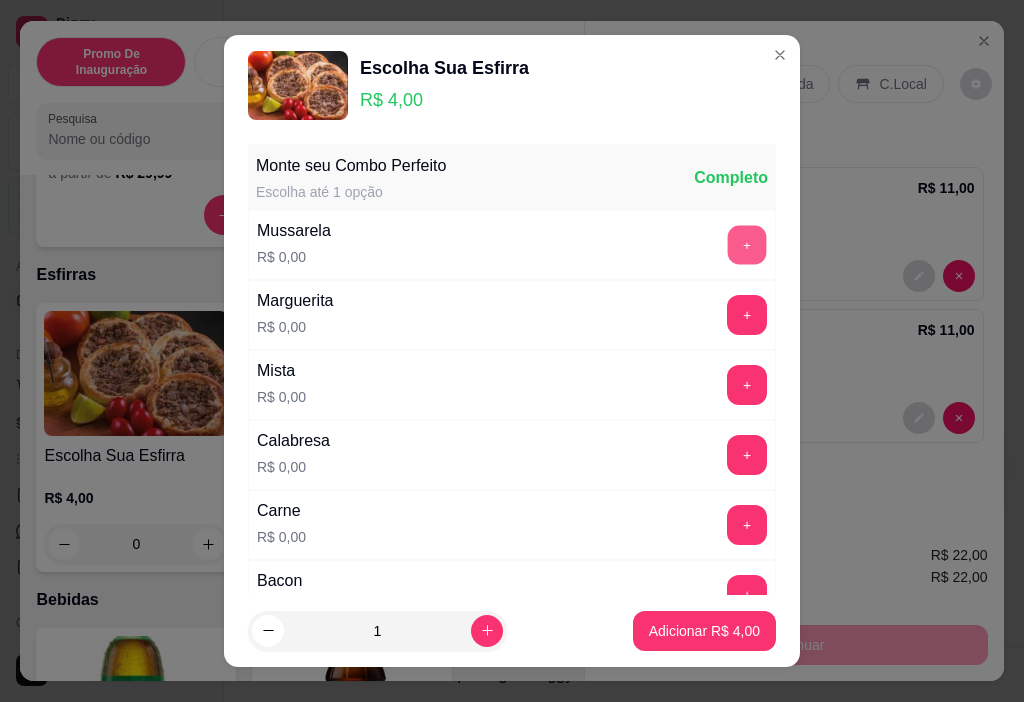 click on "+" at bounding box center [747, 245] 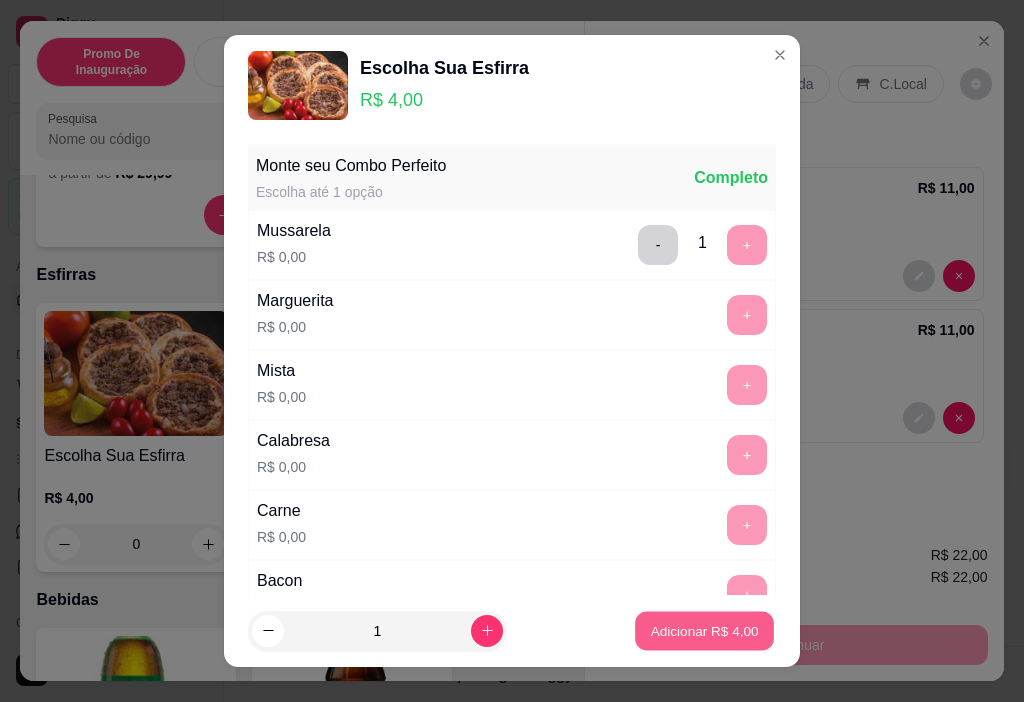 click on "Adicionar   R$ 4,00" at bounding box center (704, 631) 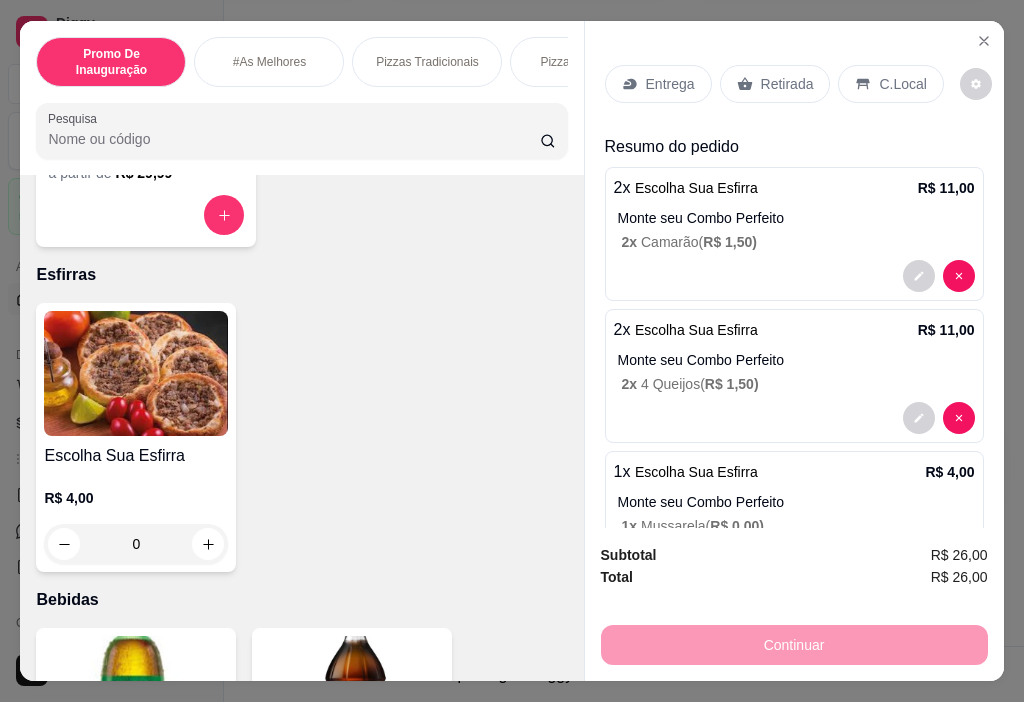 click on "Escolha Sua Esfirra" at bounding box center [136, 456] 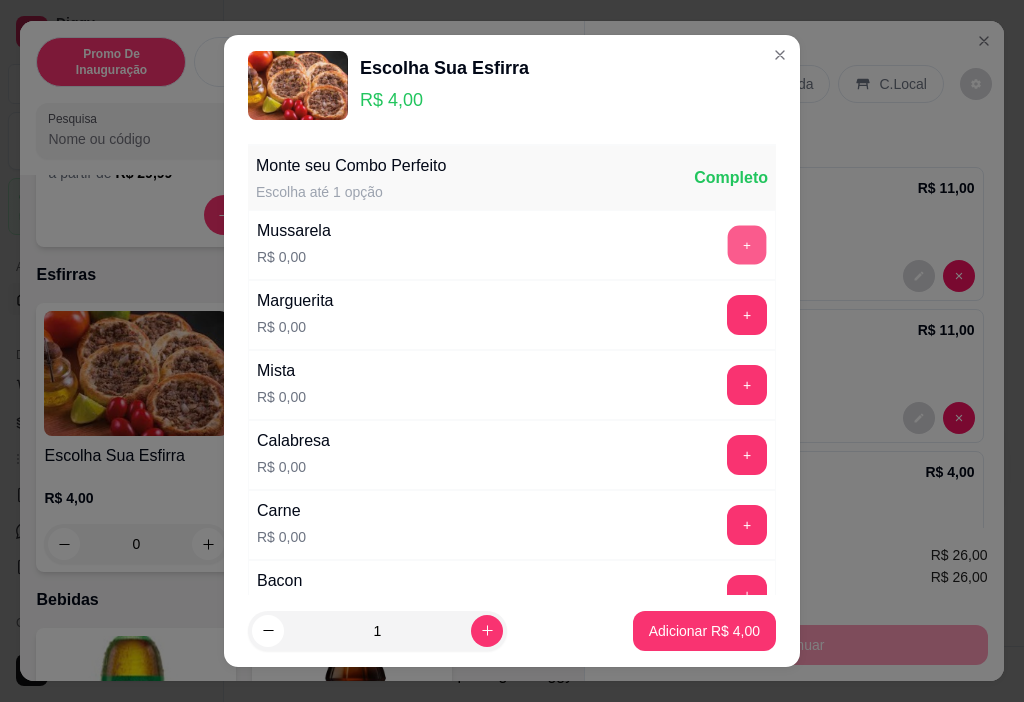 click on "+" at bounding box center (747, 245) 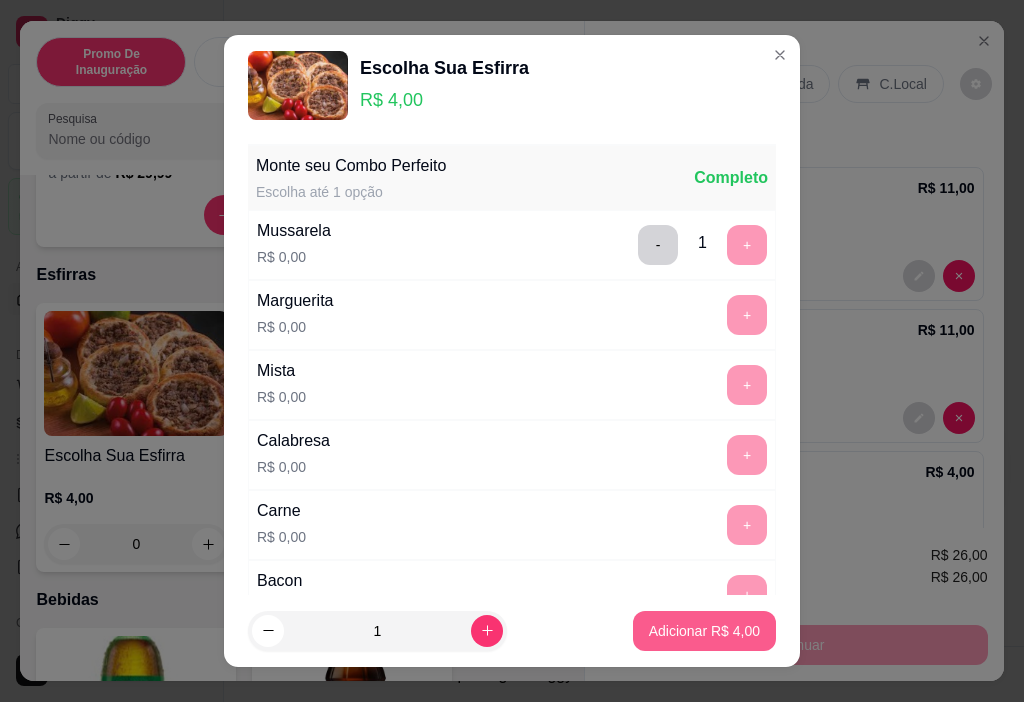 click on "Adicionar   R$ 4,00" at bounding box center [704, 631] 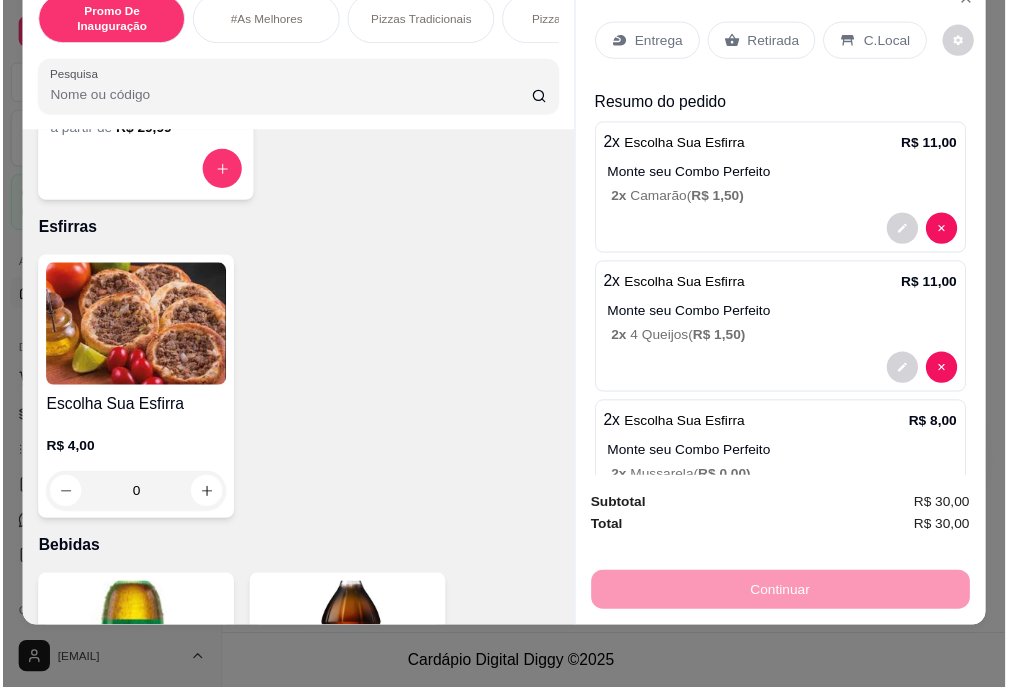 scroll, scrollTop: 0, scrollLeft: 0, axis: both 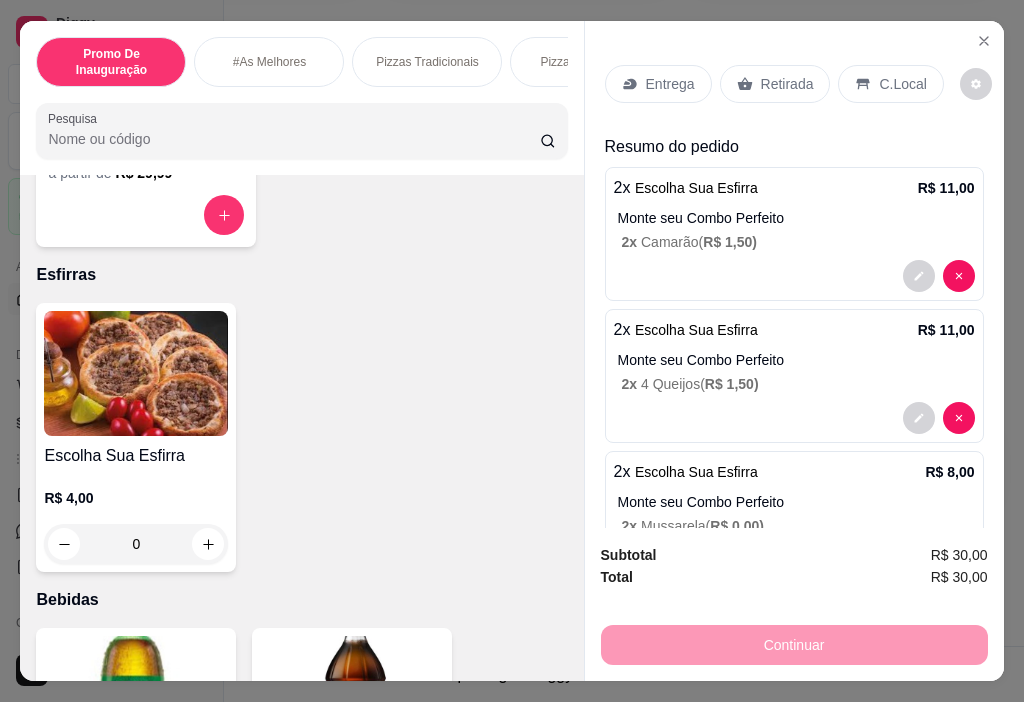click on "Retirada" at bounding box center [787, 84] 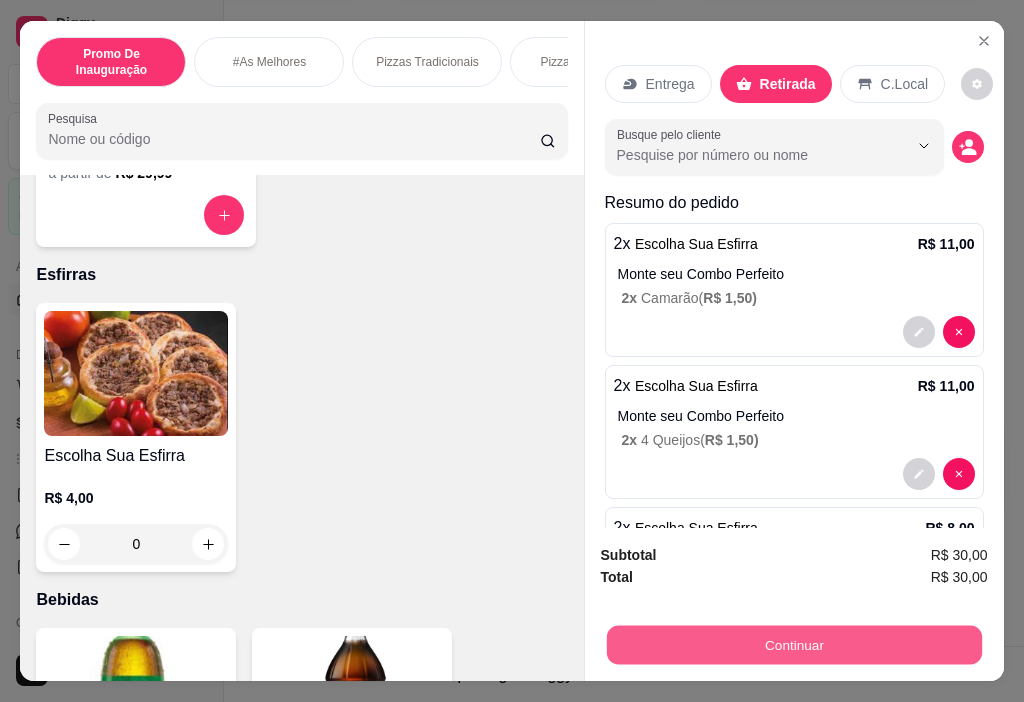 click on "Continuar" at bounding box center [793, 645] 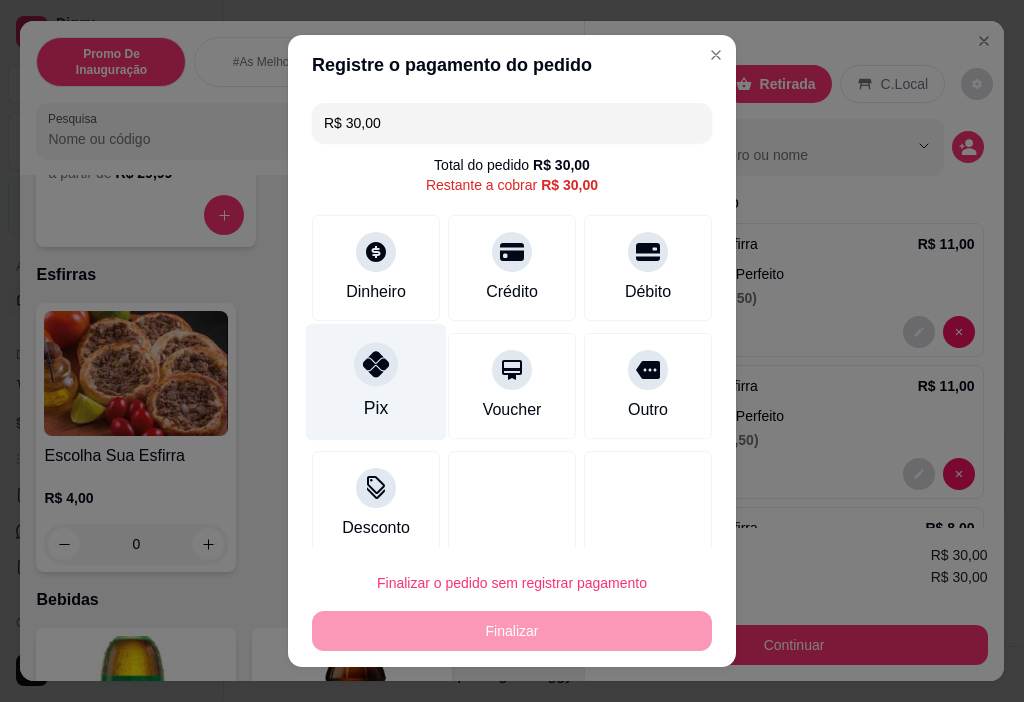 drag, startPoint x: 360, startPoint y: 319, endPoint x: 366, endPoint y: 347, distance: 28.635643 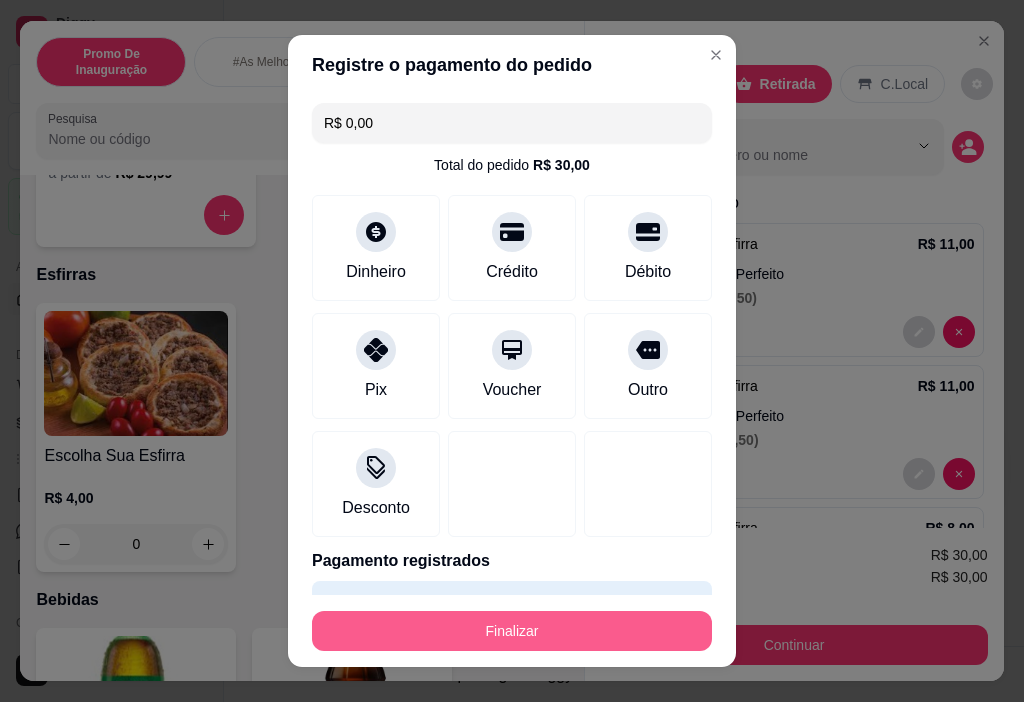click on "Finalizar" at bounding box center [512, 631] 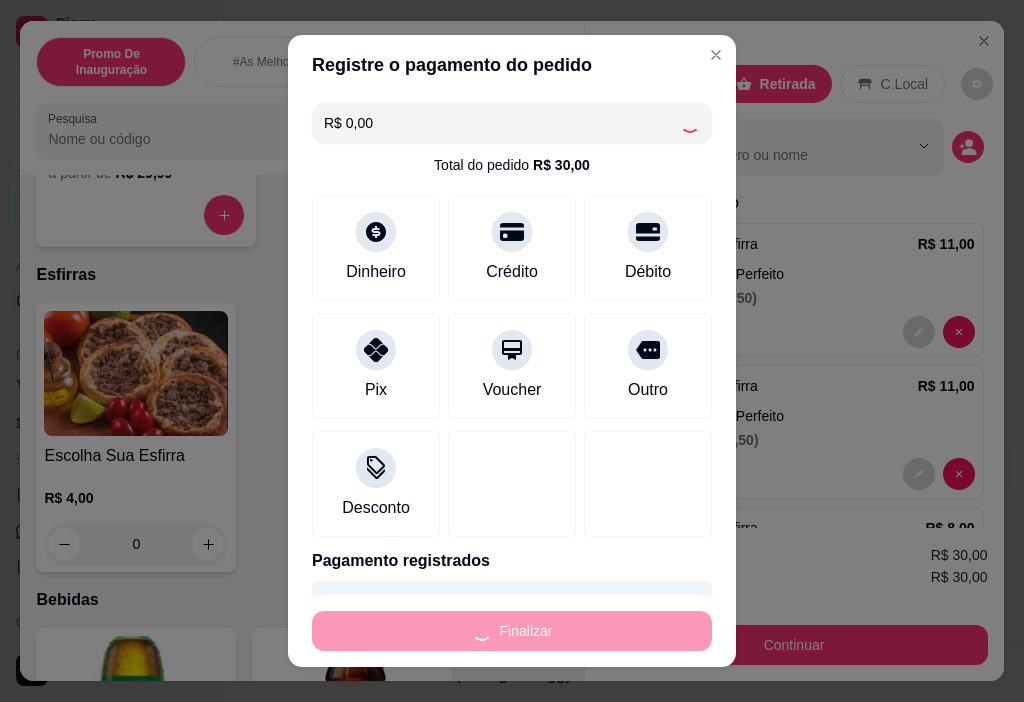 type on "-R$ 30,00" 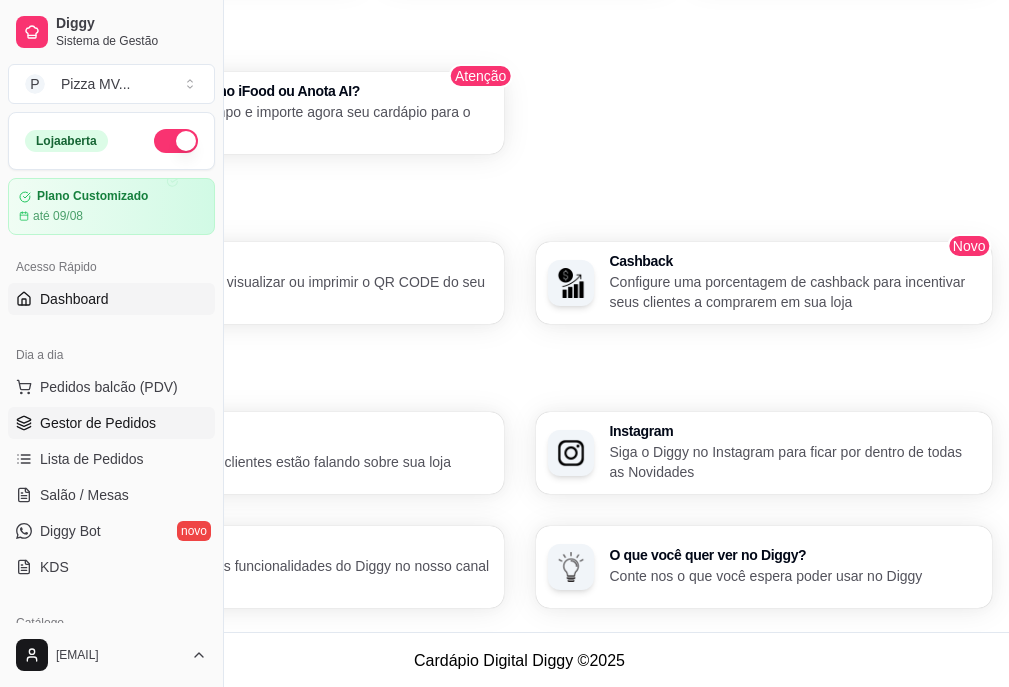 click on "Gestor de Pedidos" at bounding box center (111, 423) 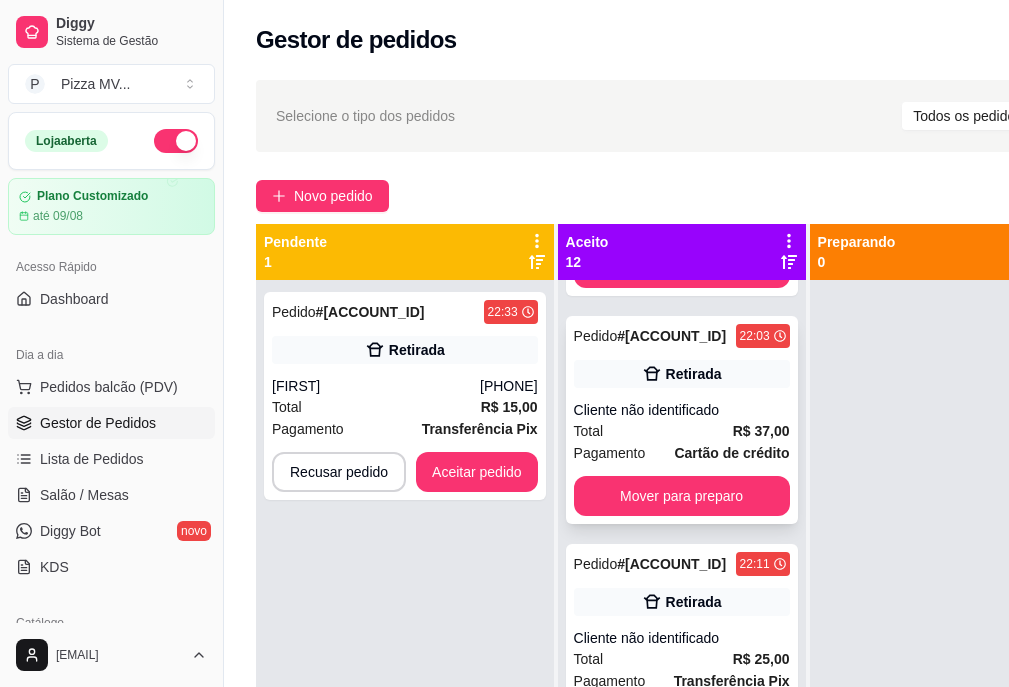 scroll, scrollTop: 2078, scrollLeft: 0, axis: vertical 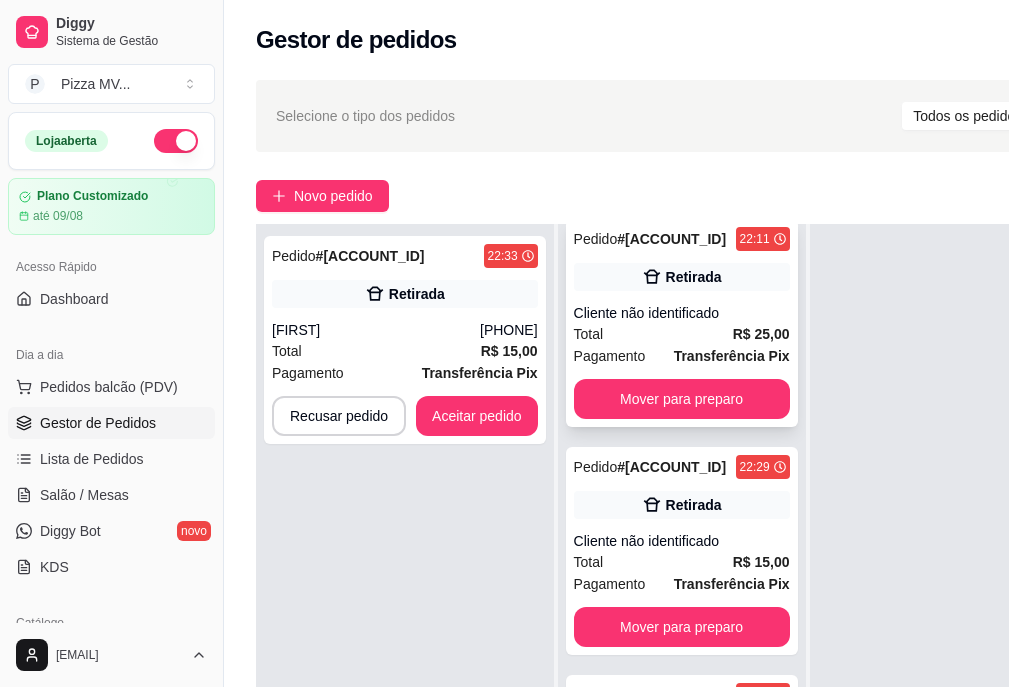 click on "Cliente não identificado" at bounding box center (682, 313) 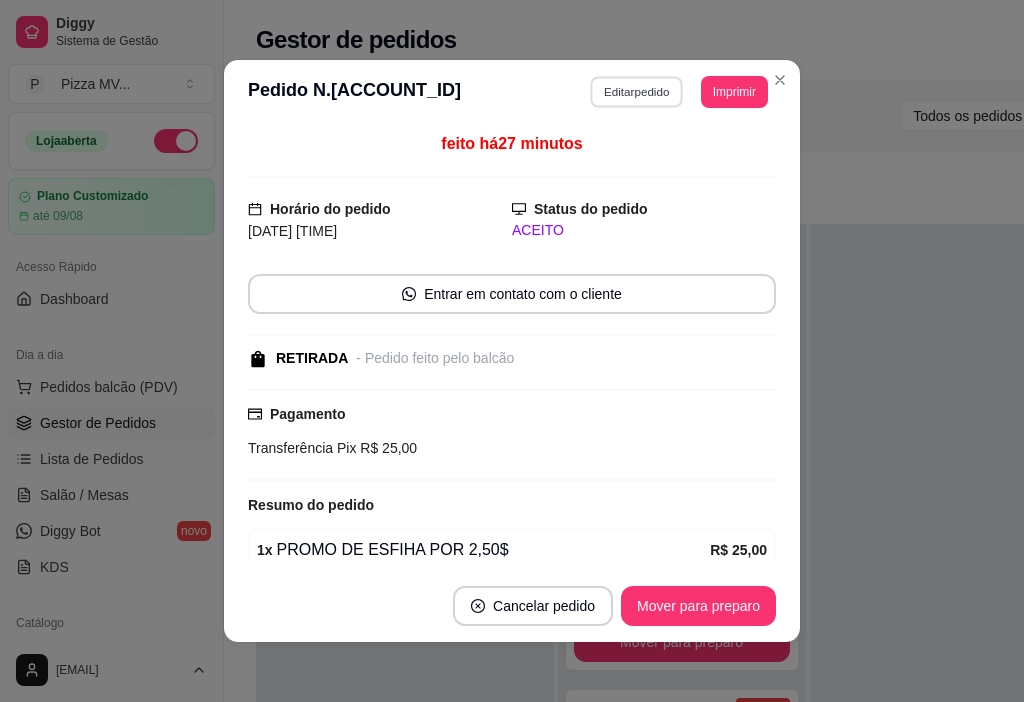 click on "Editar  pedido" at bounding box center (637, 91) 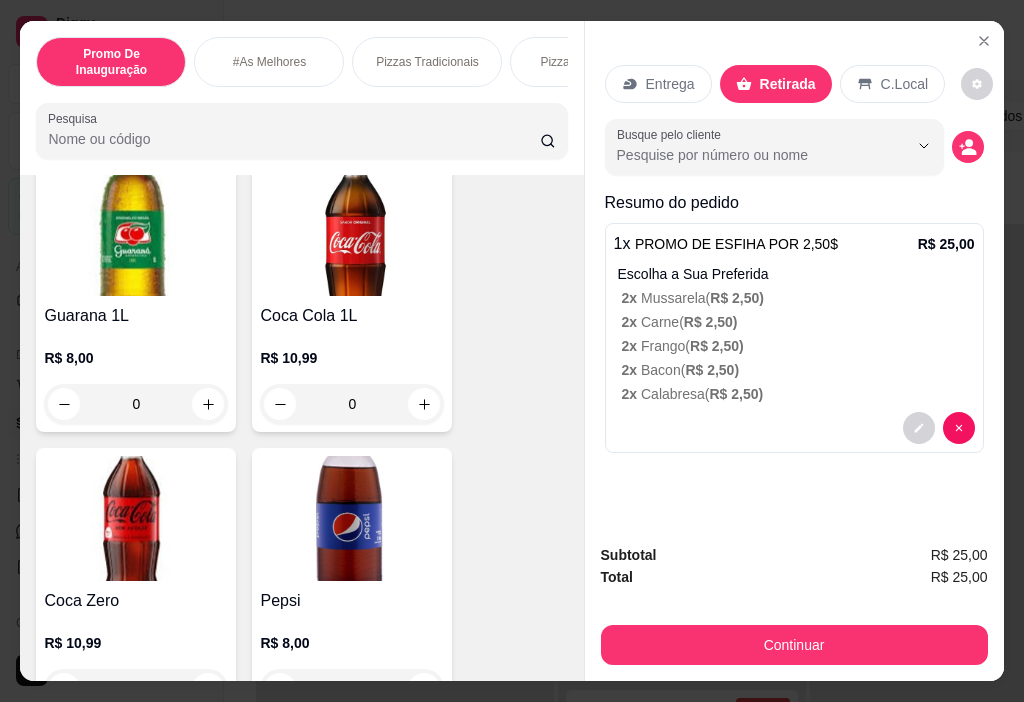 scroll, scrollTop: 4618, scrollLeft: 0, axis: vertical 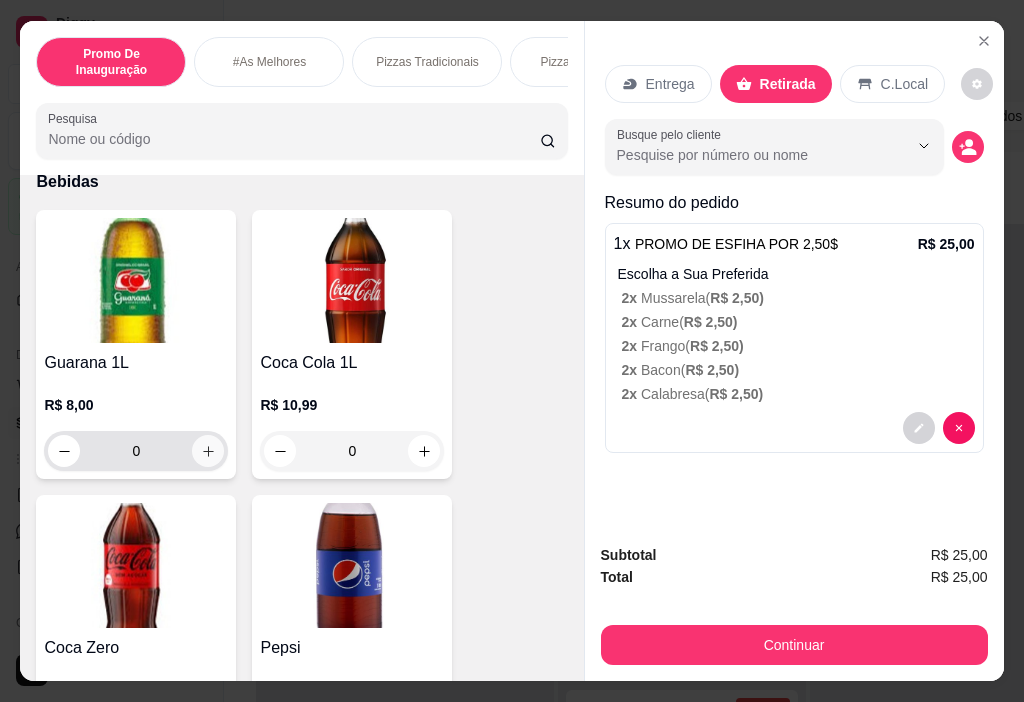 click 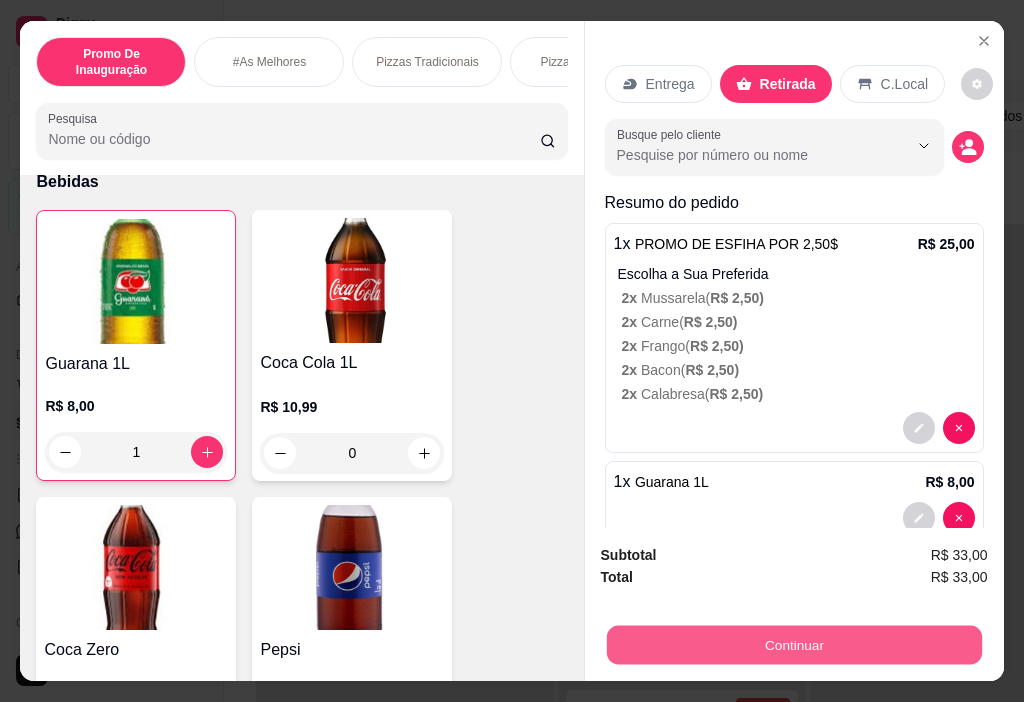 click on "Continuar" at bounding box center [793, 645] 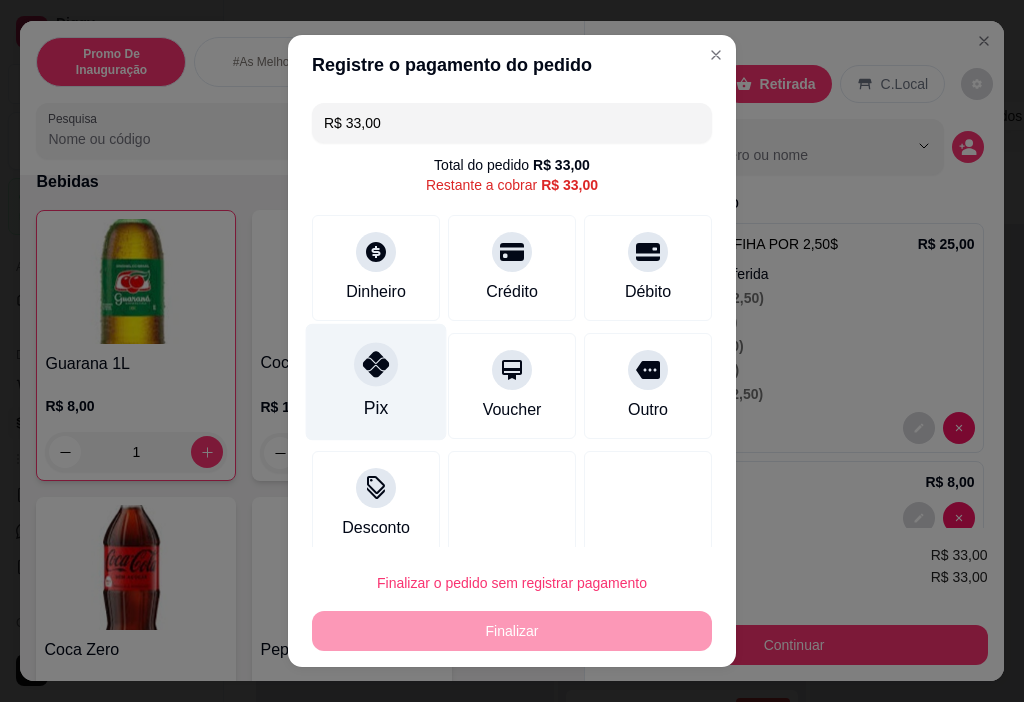 click 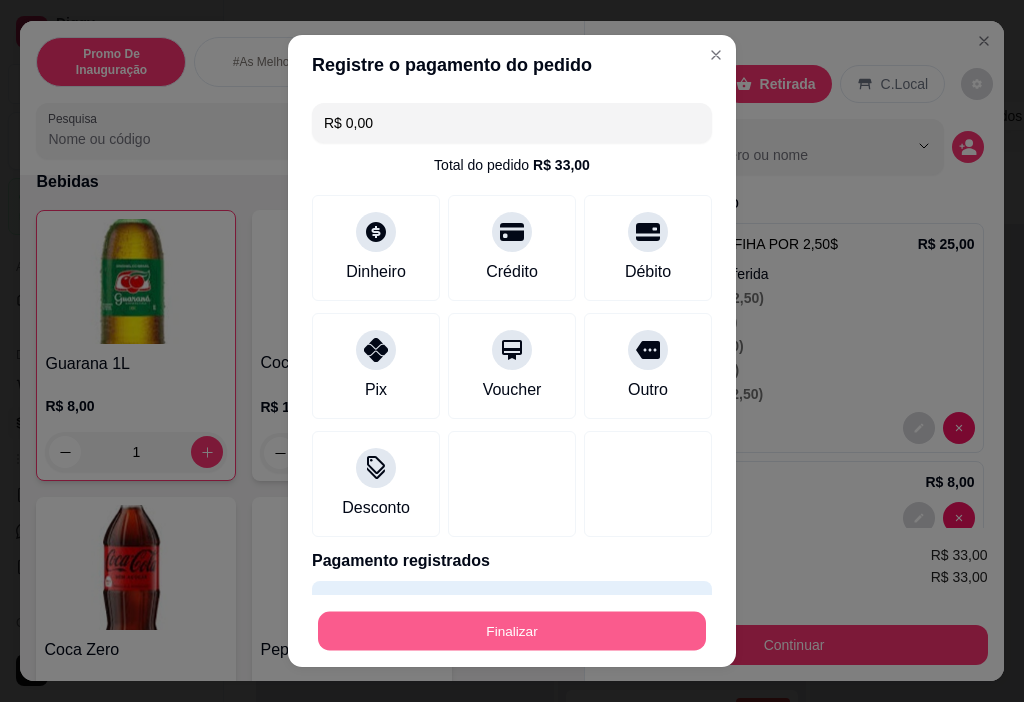 click on "Finalizar" at bounding box center [512, 631] 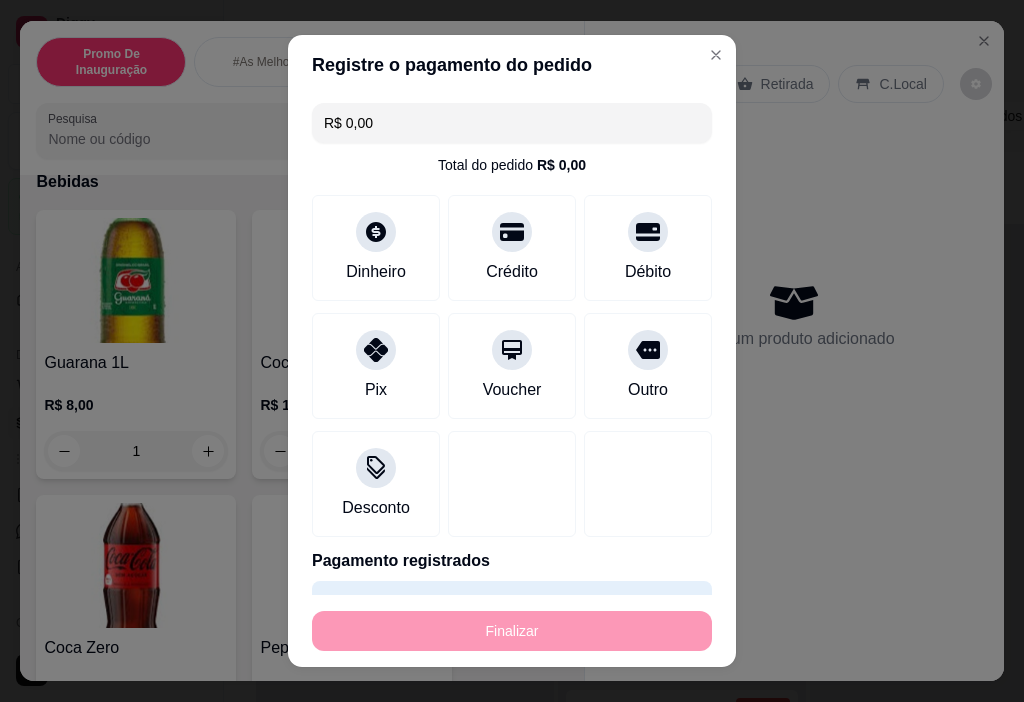 type on "0" 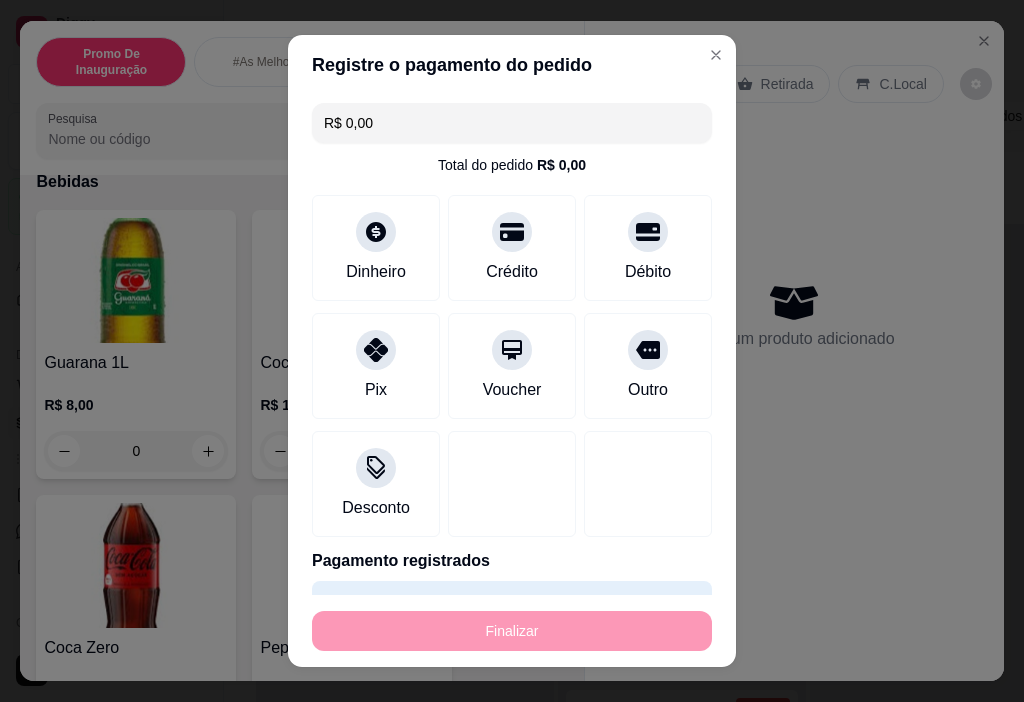 type on "-R$ 33,00" 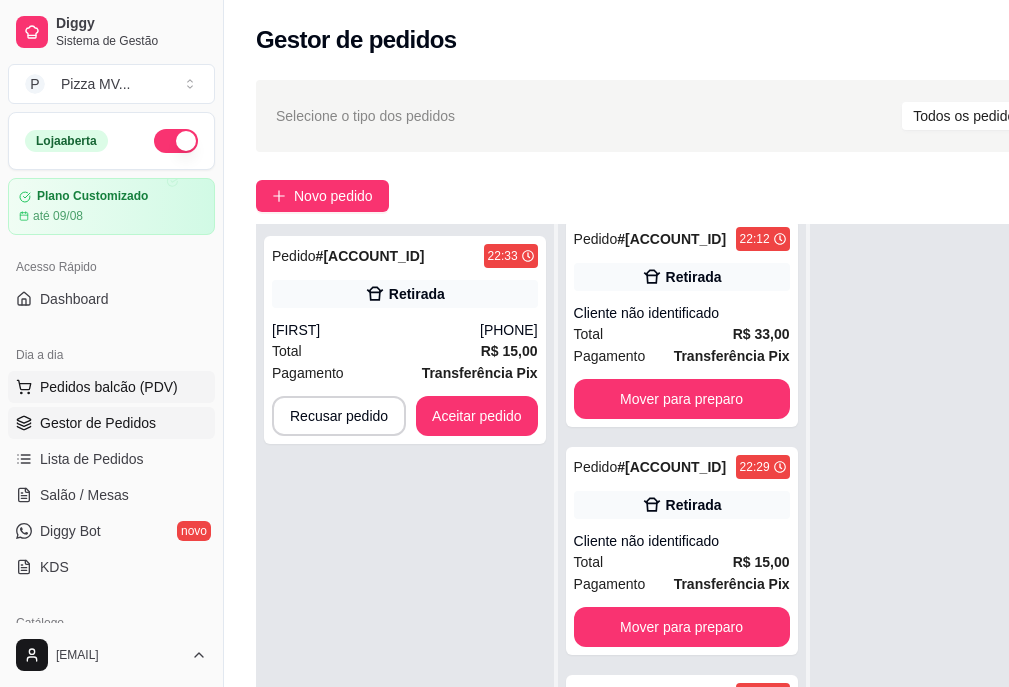 drag, startPoint x: 100, startPoint y: 387, endPoint x: 106, endPoint y: 375, distance: 13.416408 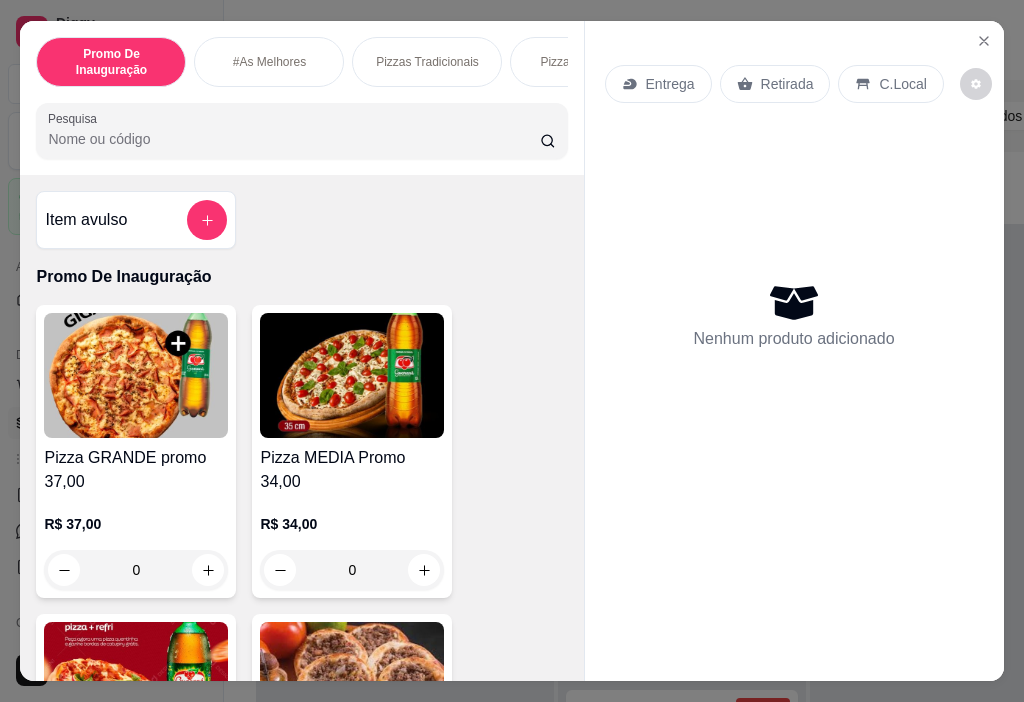 scroll, scrollTop: 50, scrollLeft: 0, axis: vertical 